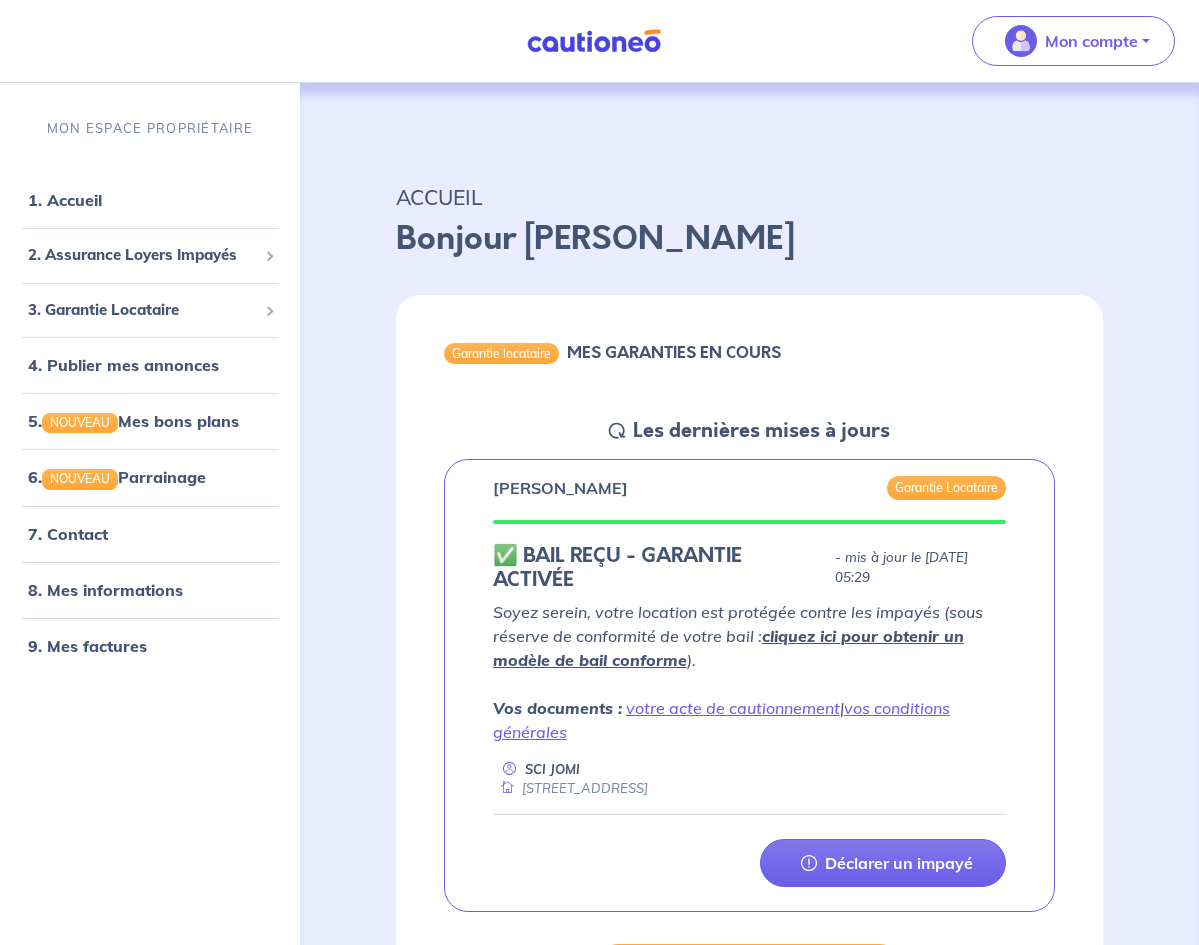 scroll, scrollTop: 0, scrollLeft: 0, axis: both 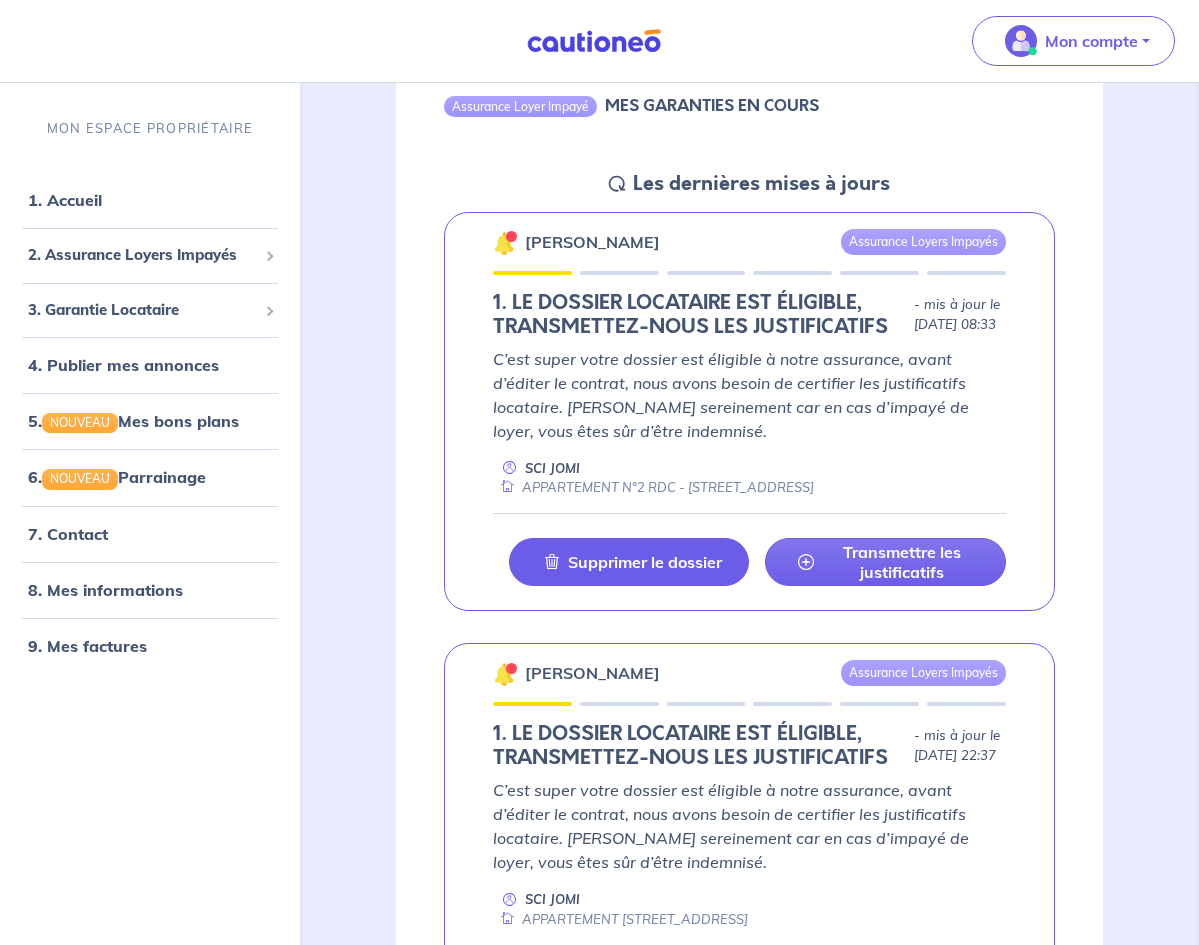 click on "Supprimer le dossier" at bounding box center (629, 562) 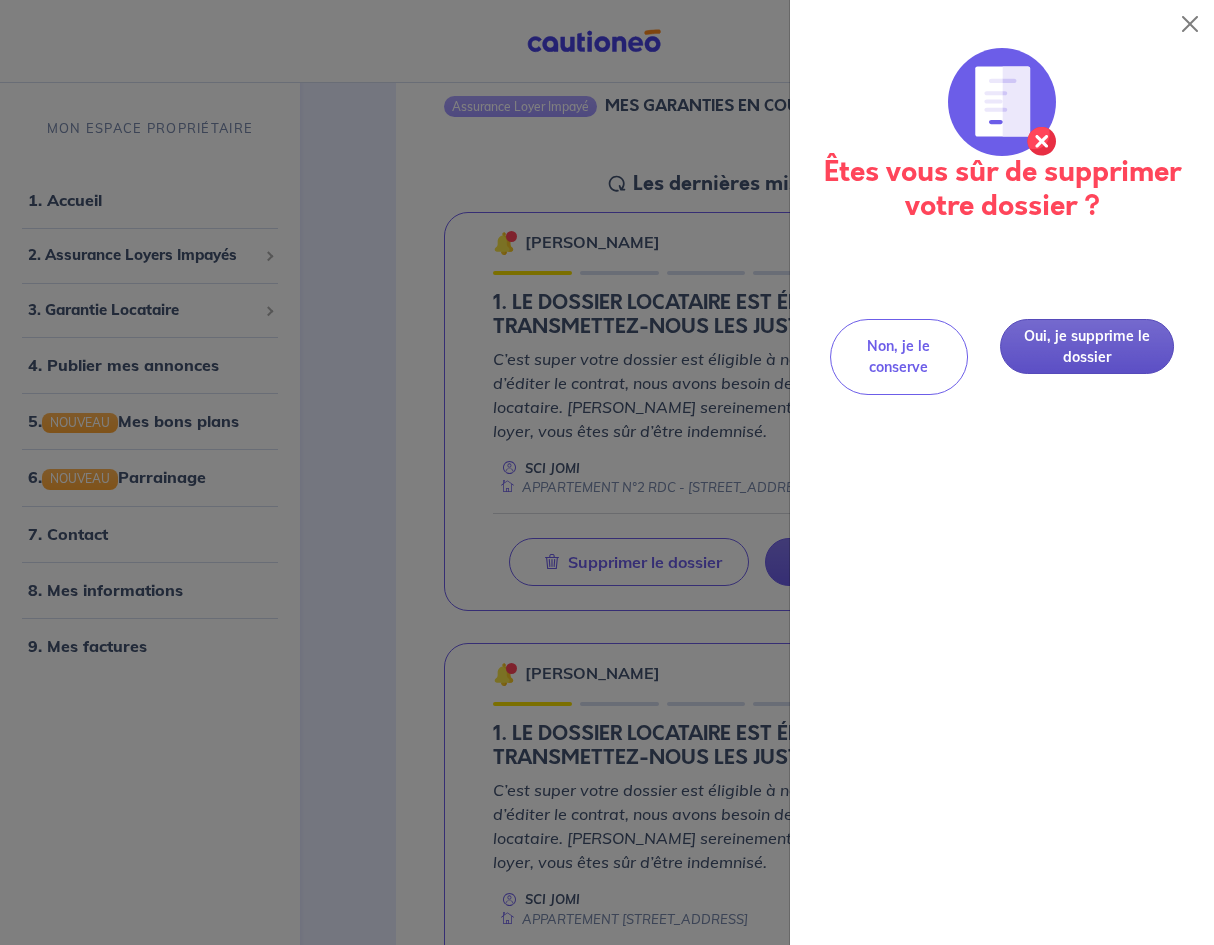click on "Oui, je supprime le dossier" at bounding box center (1087, 346) 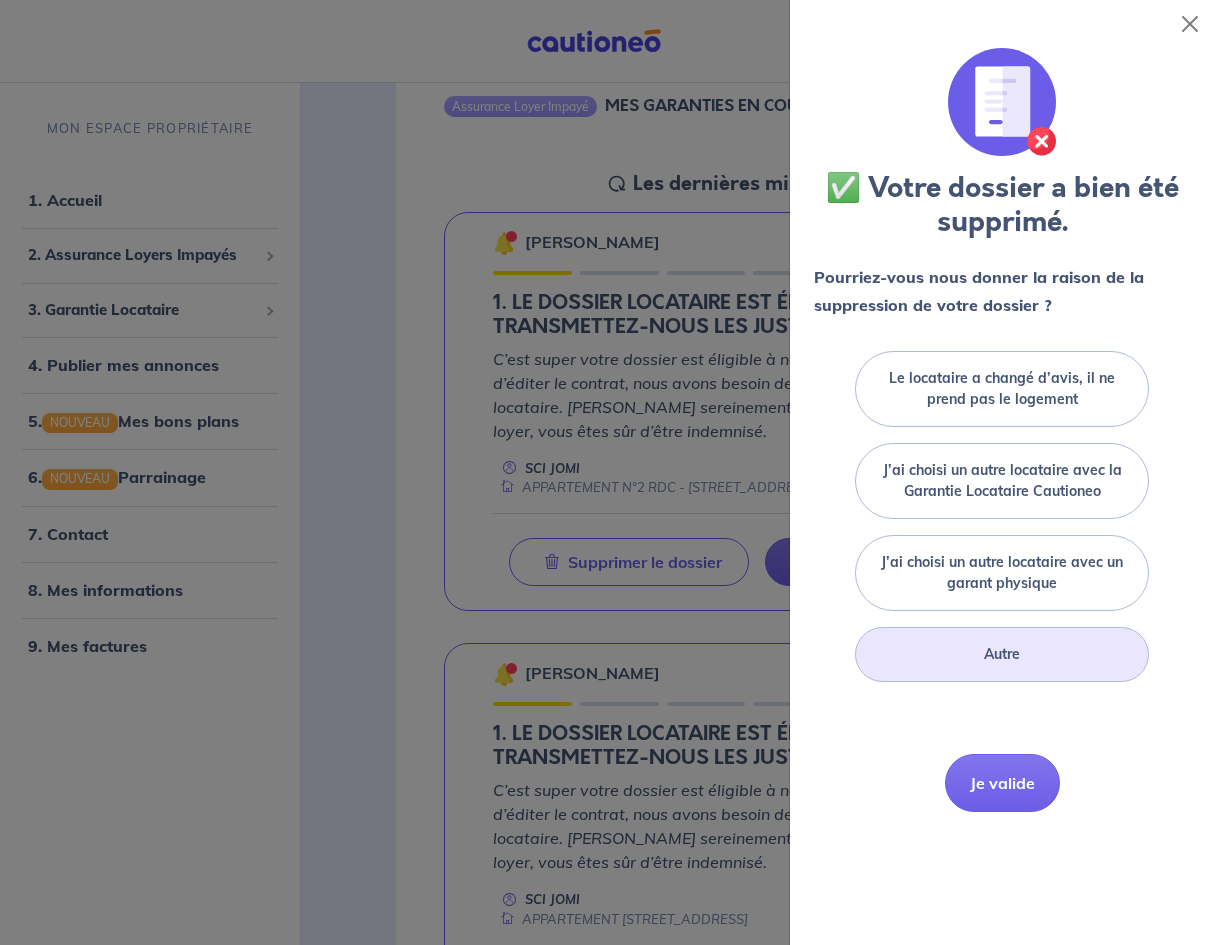 click on "Autre" at bounding box center (1001, 654) 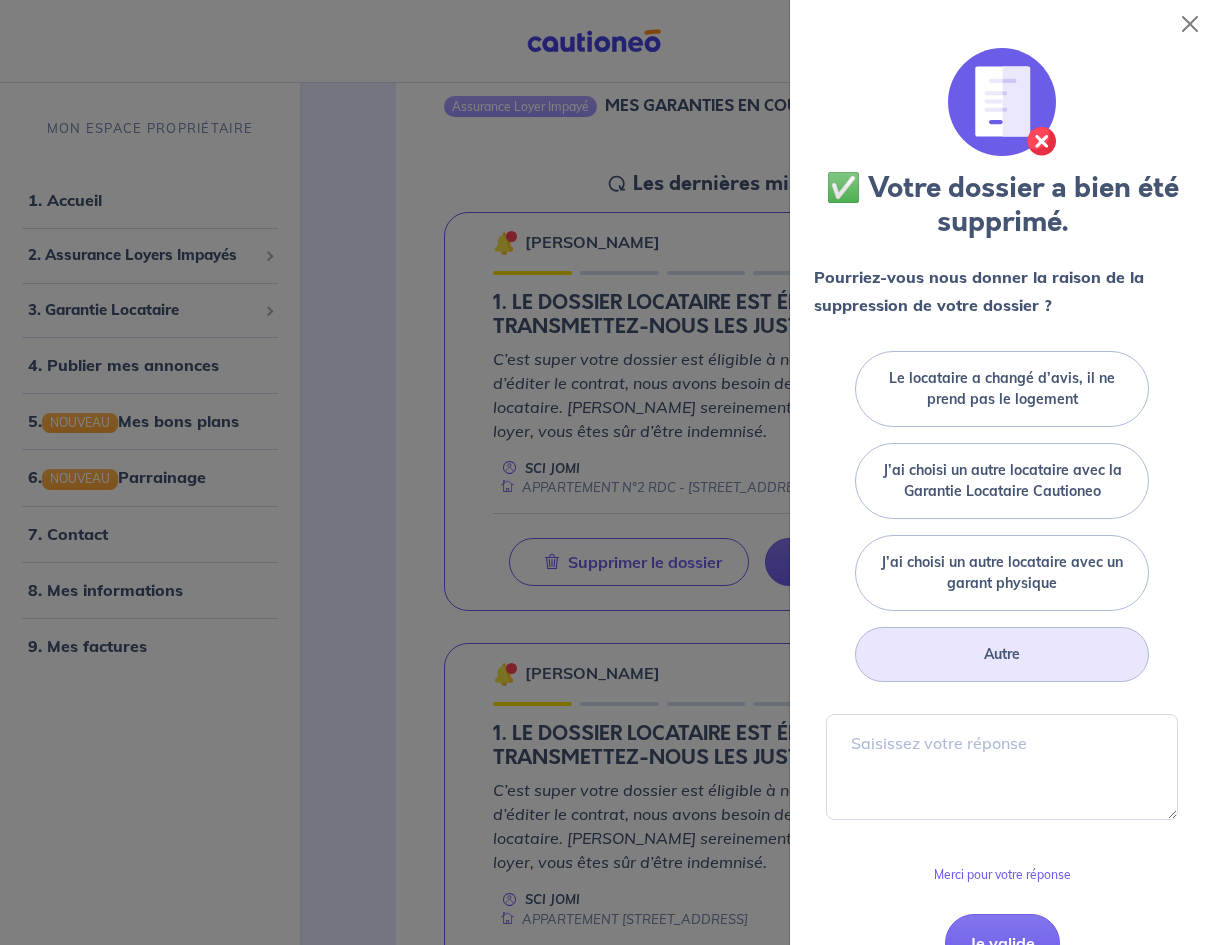 click on "✅ Votre dossier a bien été supprimé. Pourriez-vous nous donner la raison de la suppression de votre dossier ? Le locataire a changé d’avis, il ne prend pas le logement J’ai choisi un autre locataire avec la Garantie Locataire Cautioneo J’ai choisi un autre locataire avec un garant physique Autre Merci pour votre réponse Je valide" at bounding box center (1002, 518) 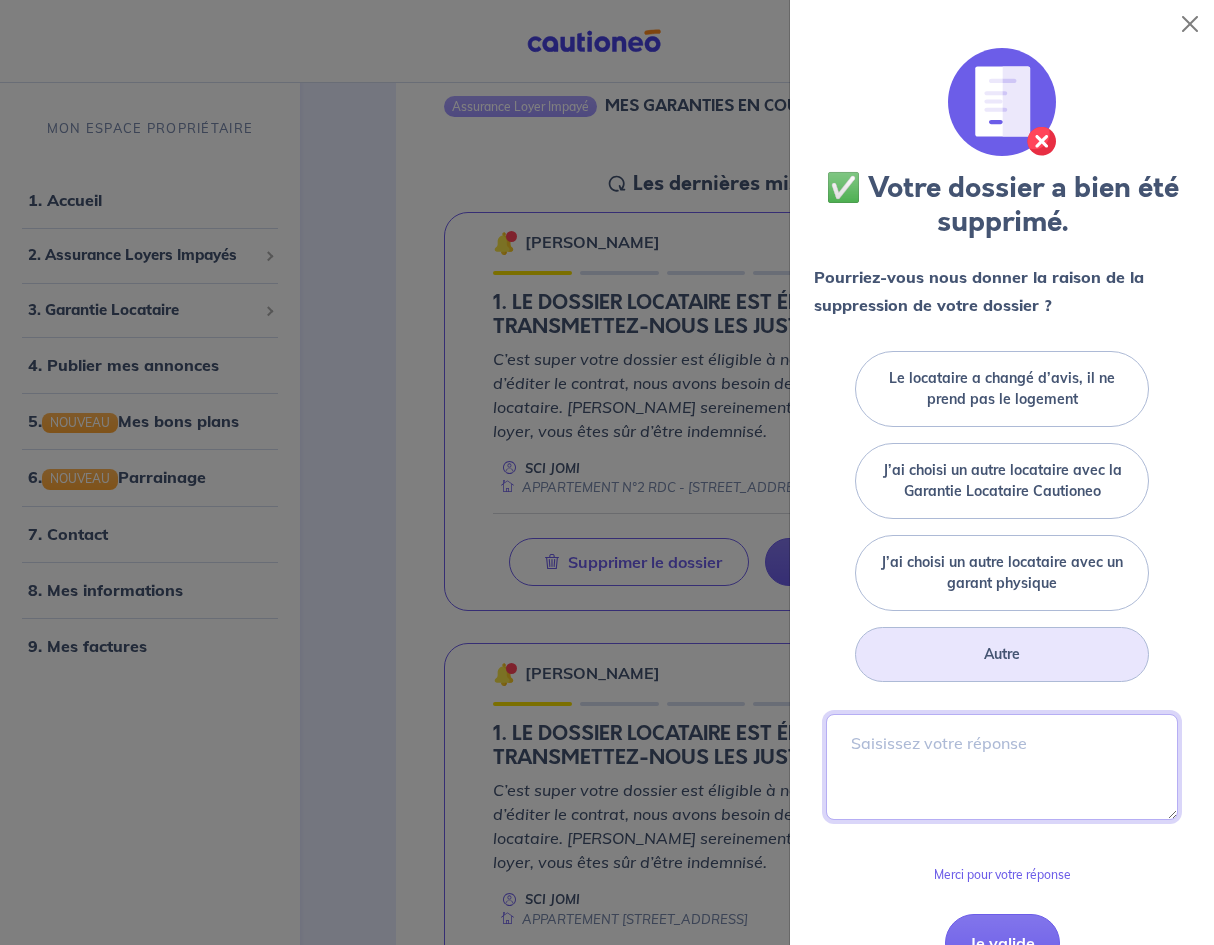 click at bounding box center [1002, 767] 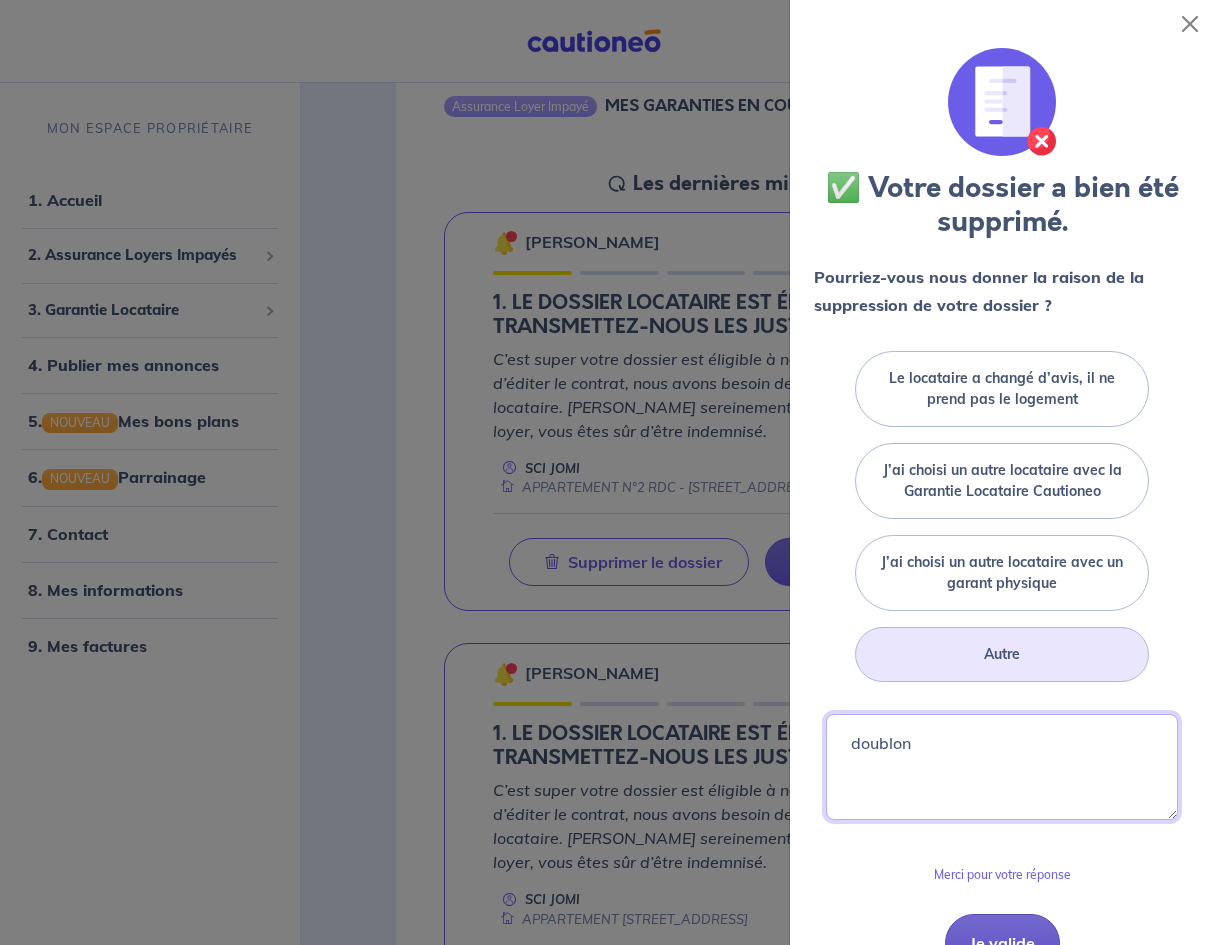 type on "doublon" 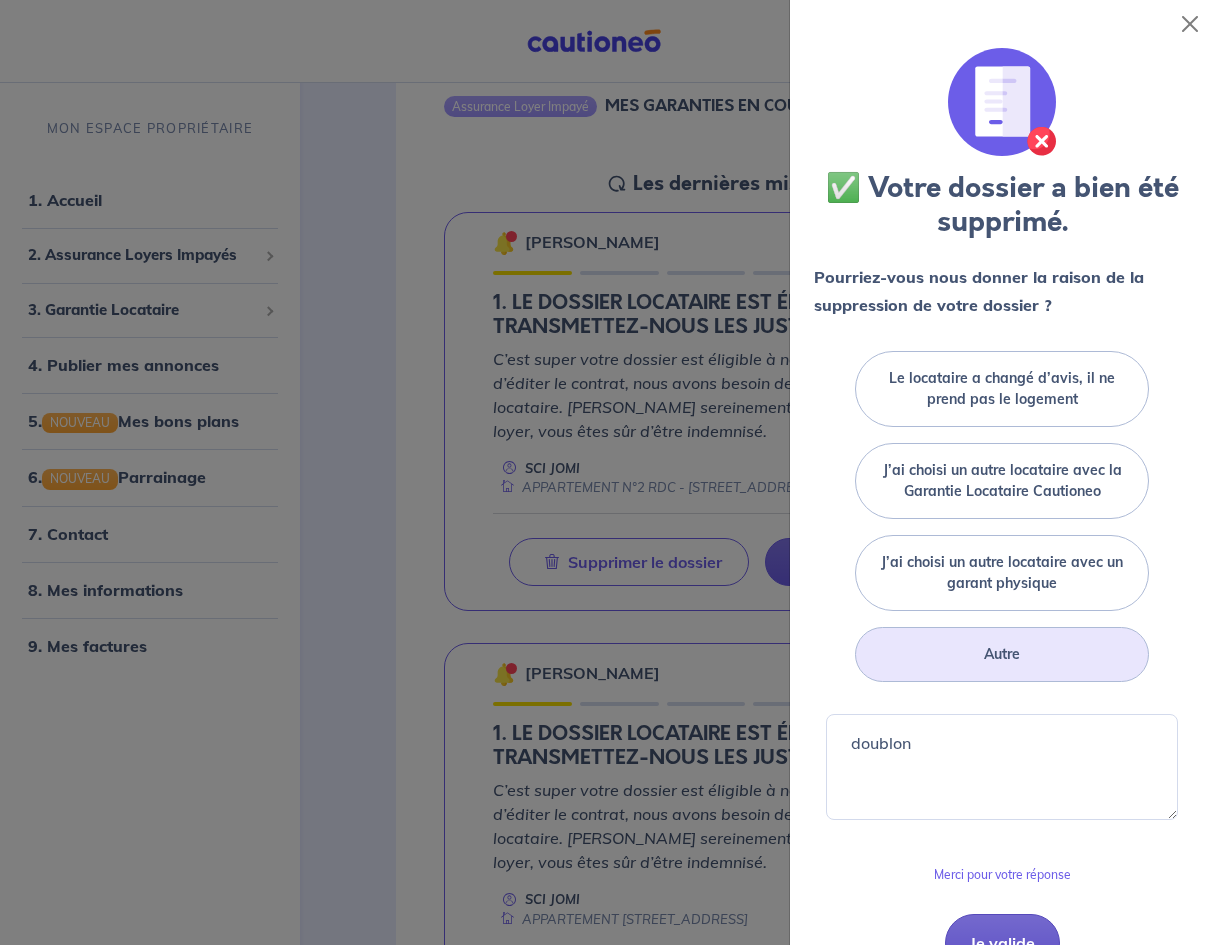 click on "Je valide" at bounding box center [1002, 943] 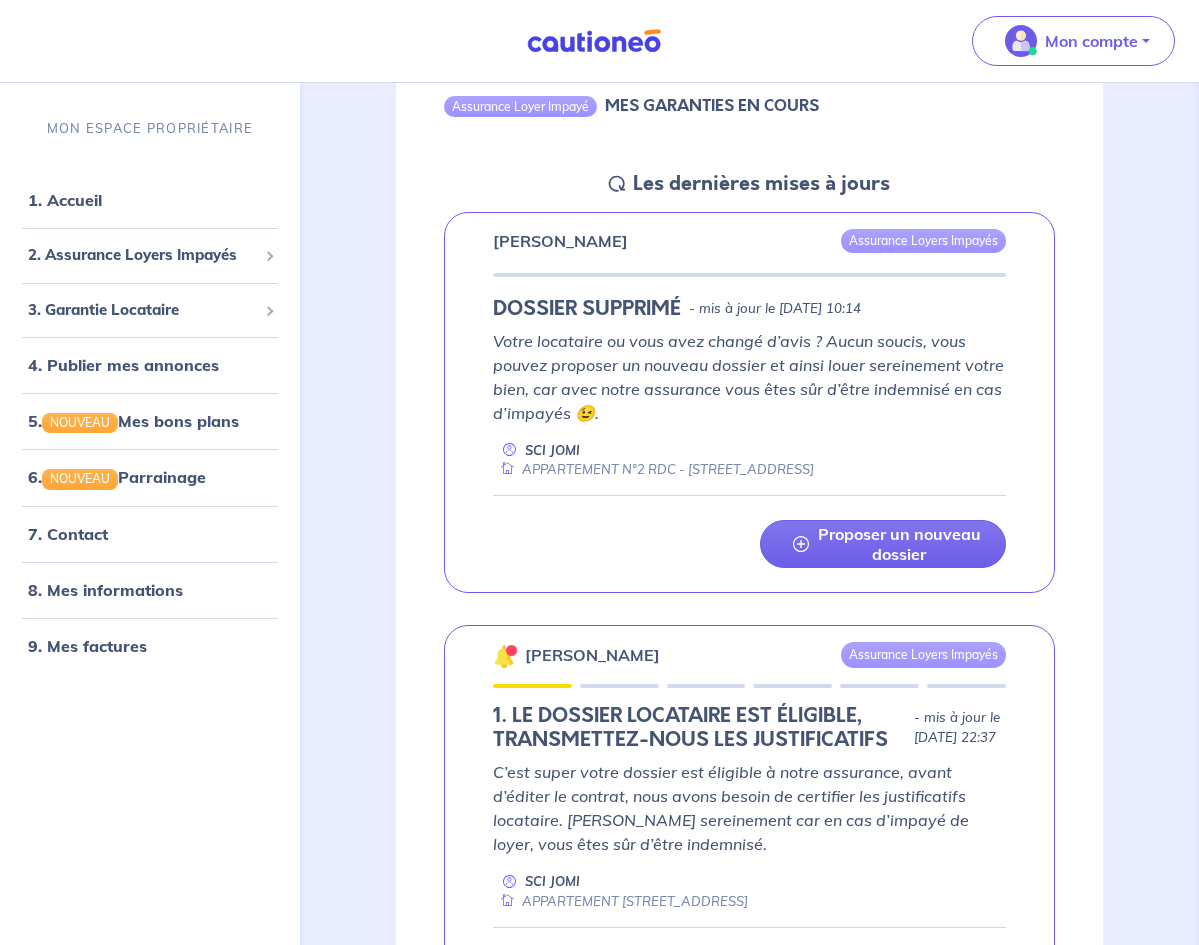 click on "Mon compte MON ESPACE PROPRIÉTAIRE 1. Accueil 2. Assurance Loyers Impayés Souscrire Suivre mes dossiers Mes contrats signés Découvrir l'assurance 3. Garantie Locataire Tester un dossier Suivre mes dossiers Valider un locataire Inviter un locataire Mes garanties signées Découvrir la garantie 4. Publier mes annonces 5.  NOUVEAU  Mes bons plans 6.  NOUVEAU  Parrainage 7. Contact 8. Mes informations 9. Mes factures Me déconnecter MON ESPACE PROPRIÉTAIRE 1. Accueil 2. Assurance Loyers Impayés Souscrire Suivre mes dossiers Mes contrats signés Découvrir l'assurance 3. Garantie Locataire Tester un dossier Suivre mes dossiers Valider un locataire Inviter un locataire Mes garanties signées Découvrir la garantie 4. Publier mes annonces 5.  NOUVEAU  Mes bons plans 6.  NOUVEAU  Parrainage 7. Contact 8. Mes informations 9. Mes factures ACCUEIL Bonjour Josiane Garantie locataire MES GARANTIES EN COURS Les dernières mises à jours Paulin-Henri Bertier   Garantie Locataire ✅ BAIL REÇU - GARANTIE ACTIVÉE )." at bounding box center [599, 1510] 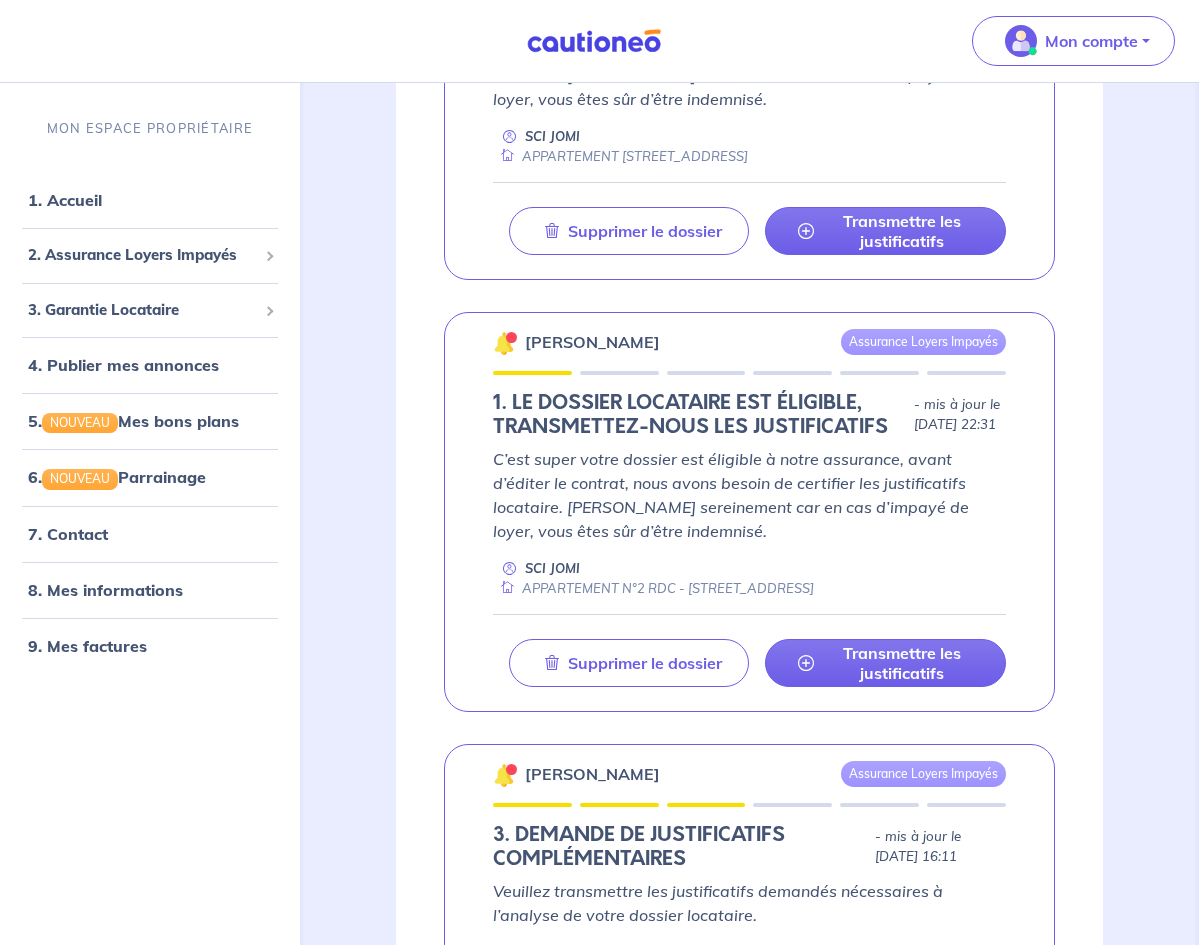 scroll, scrollTop: 1693, scrollLeft: 0, axis: vertical 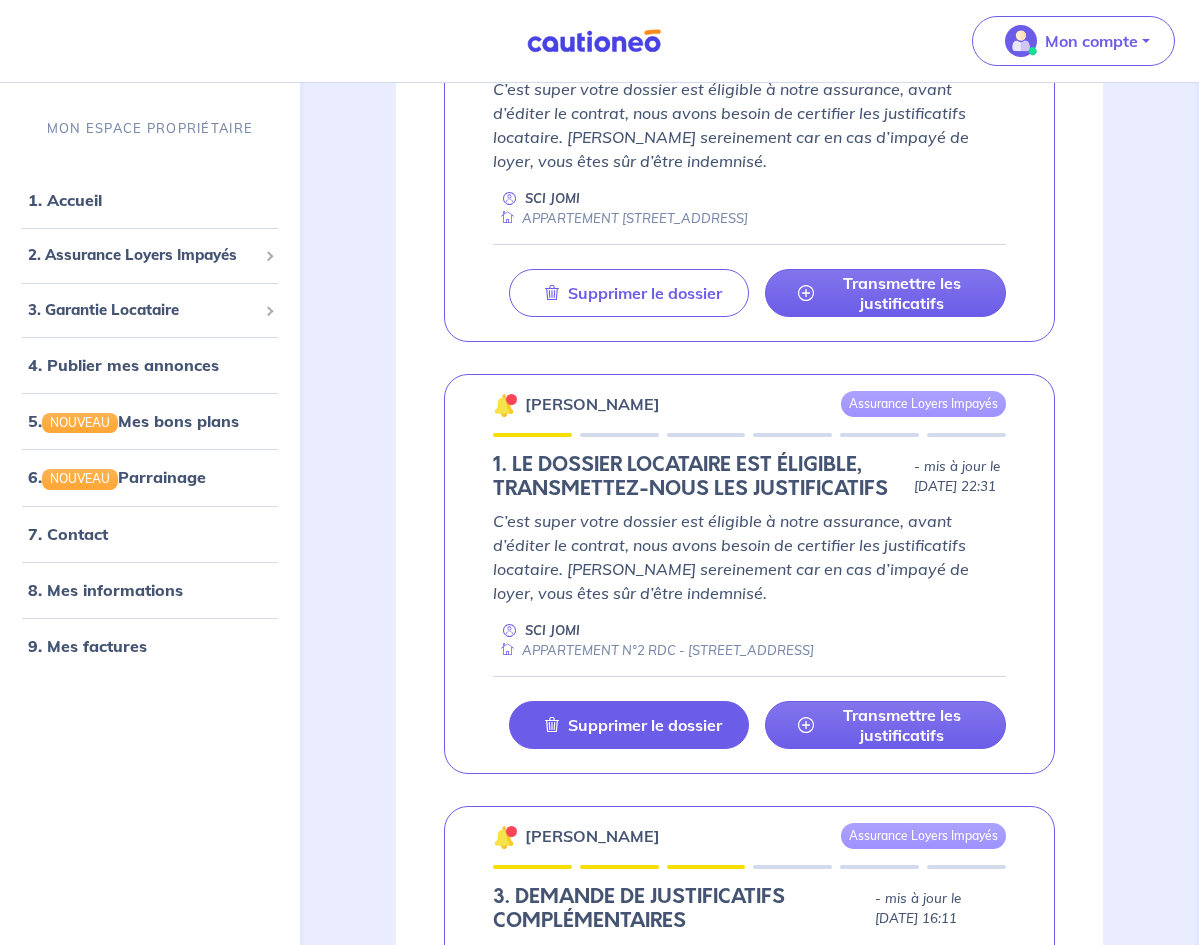 click on "Supprimer le dossier" at bounding box center [629, 725] 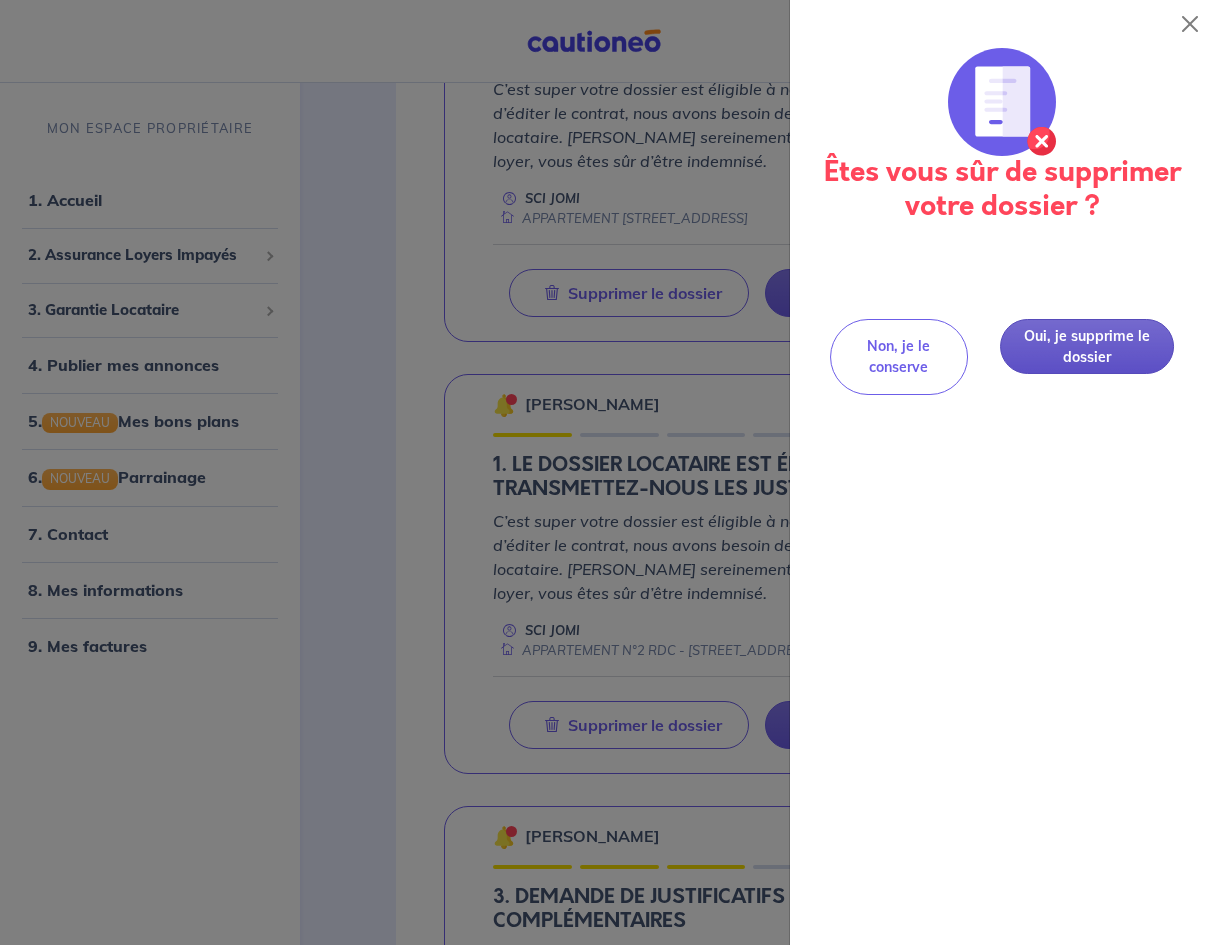 click on "Oui, je supprime le dossier" at bounding box center [1087, 346] 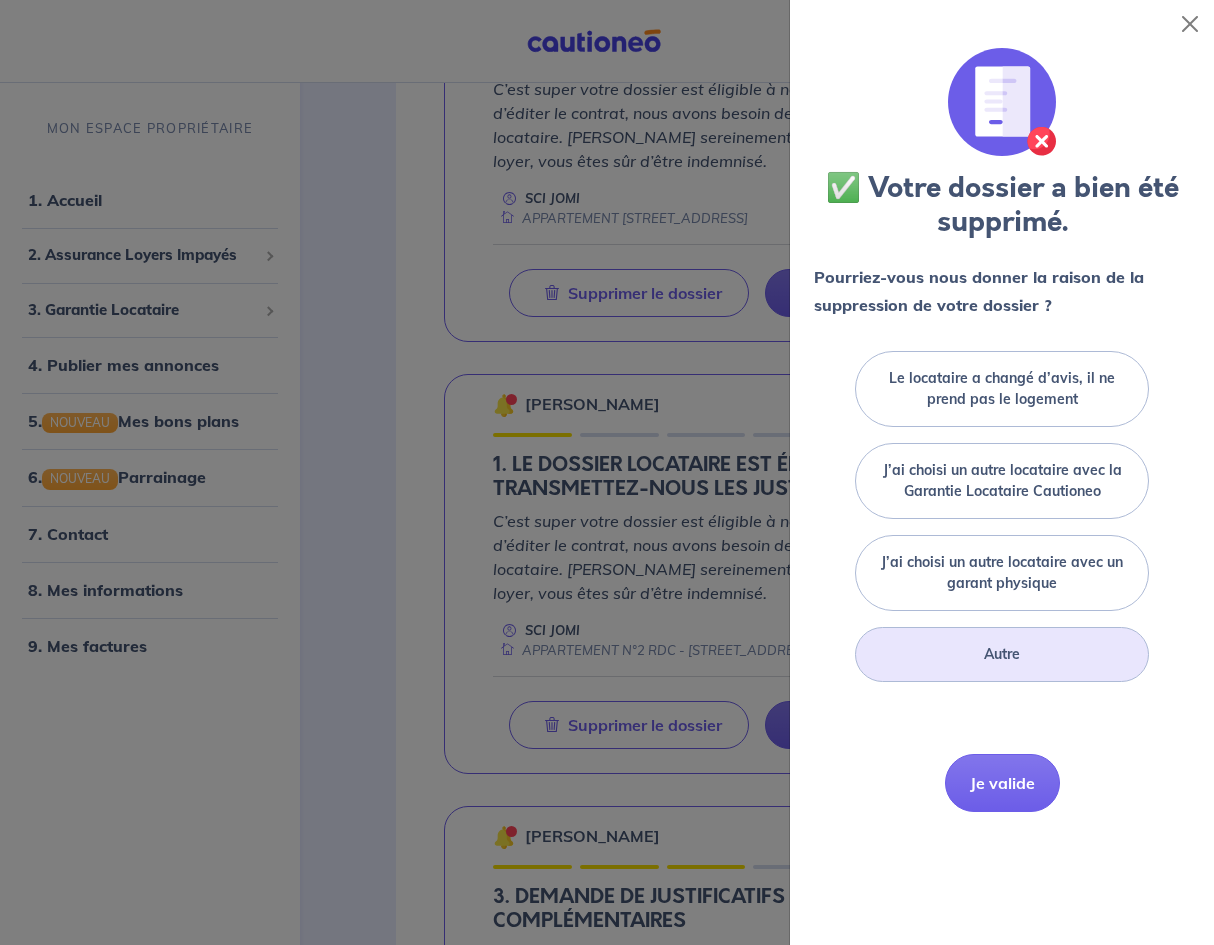 click on "Autre" at bounding box center [1002, 654] 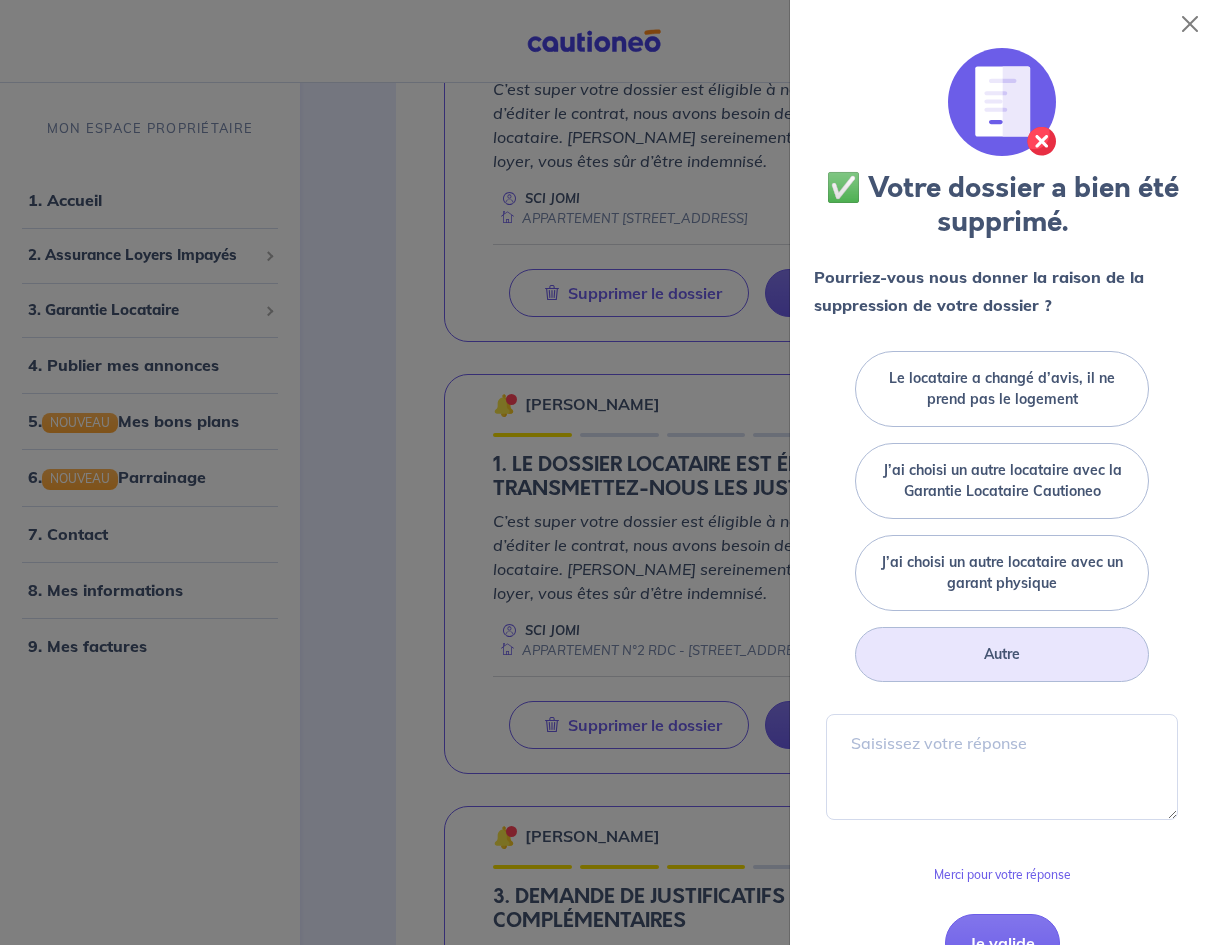 click on "Autre" at bounding box center (1002, 654) 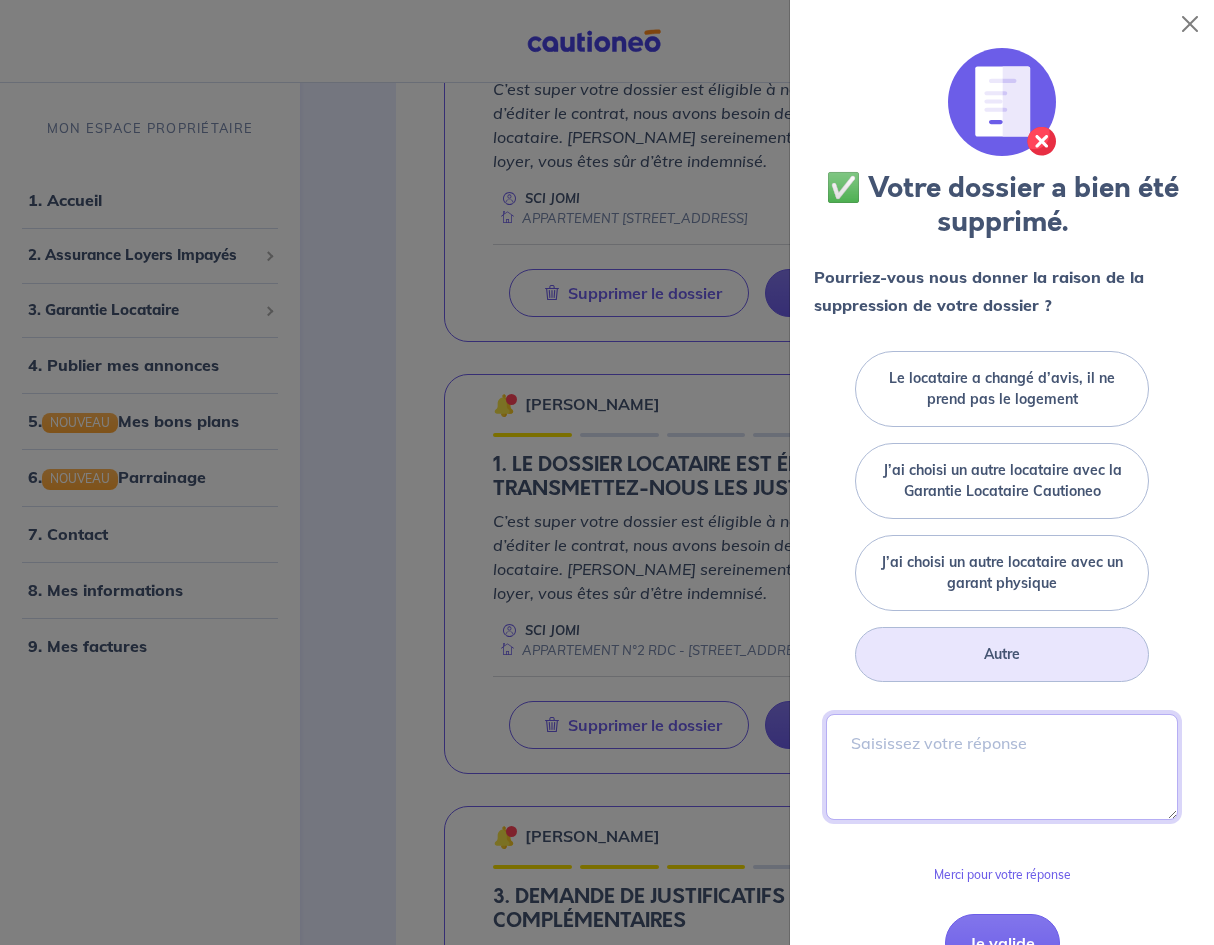 click at bounding box center [1002, 767] 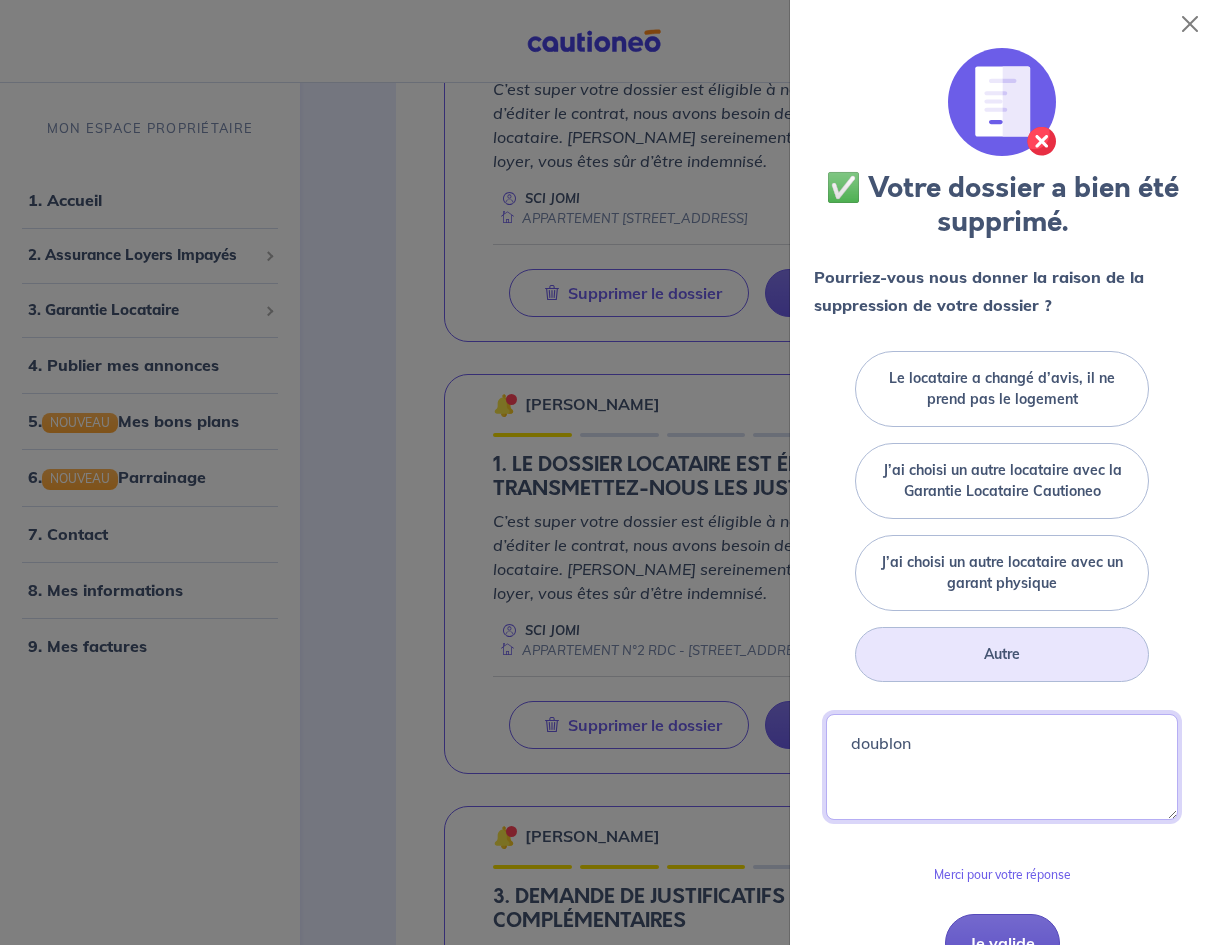 type on "doublon" 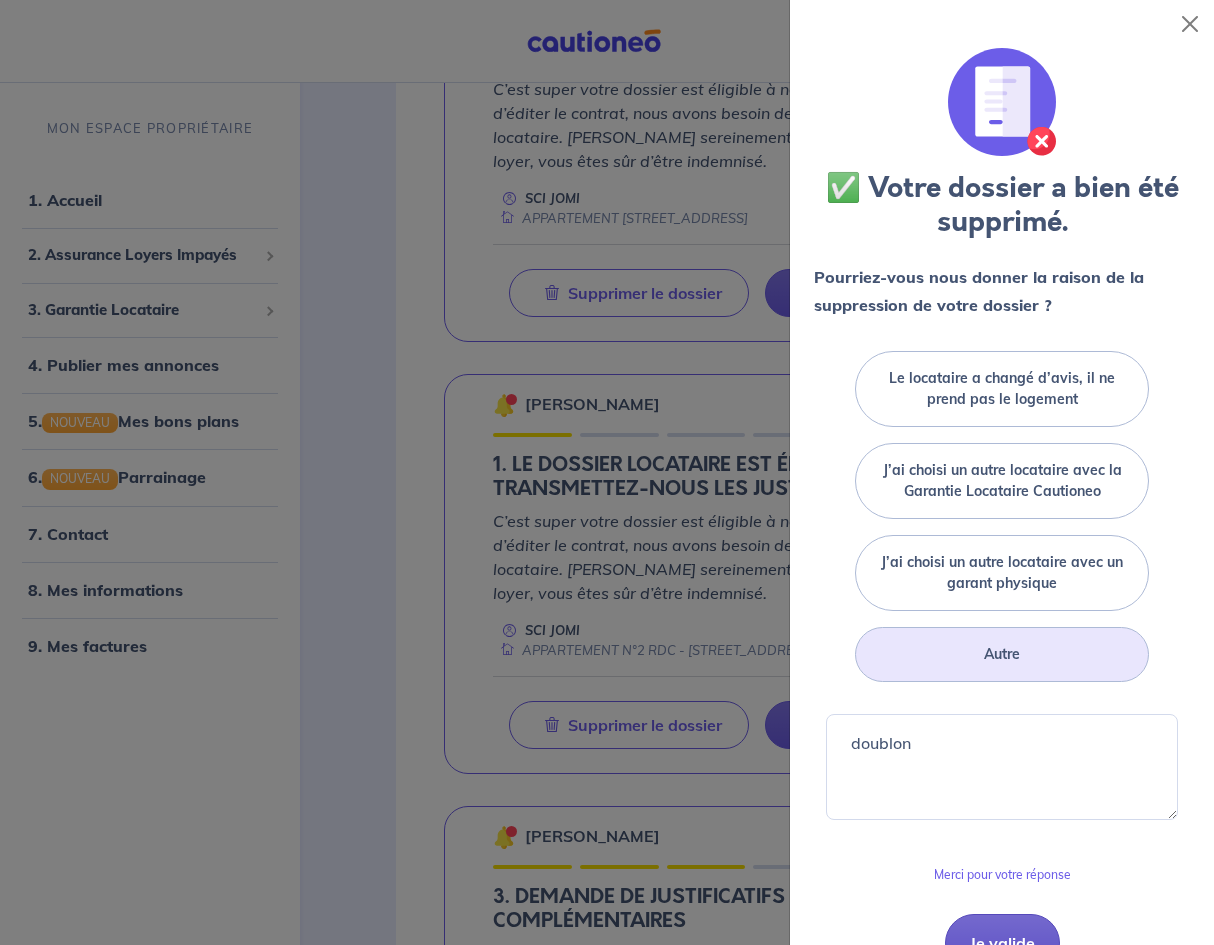 click on "Je valide" at bounding box center [1002, 943] 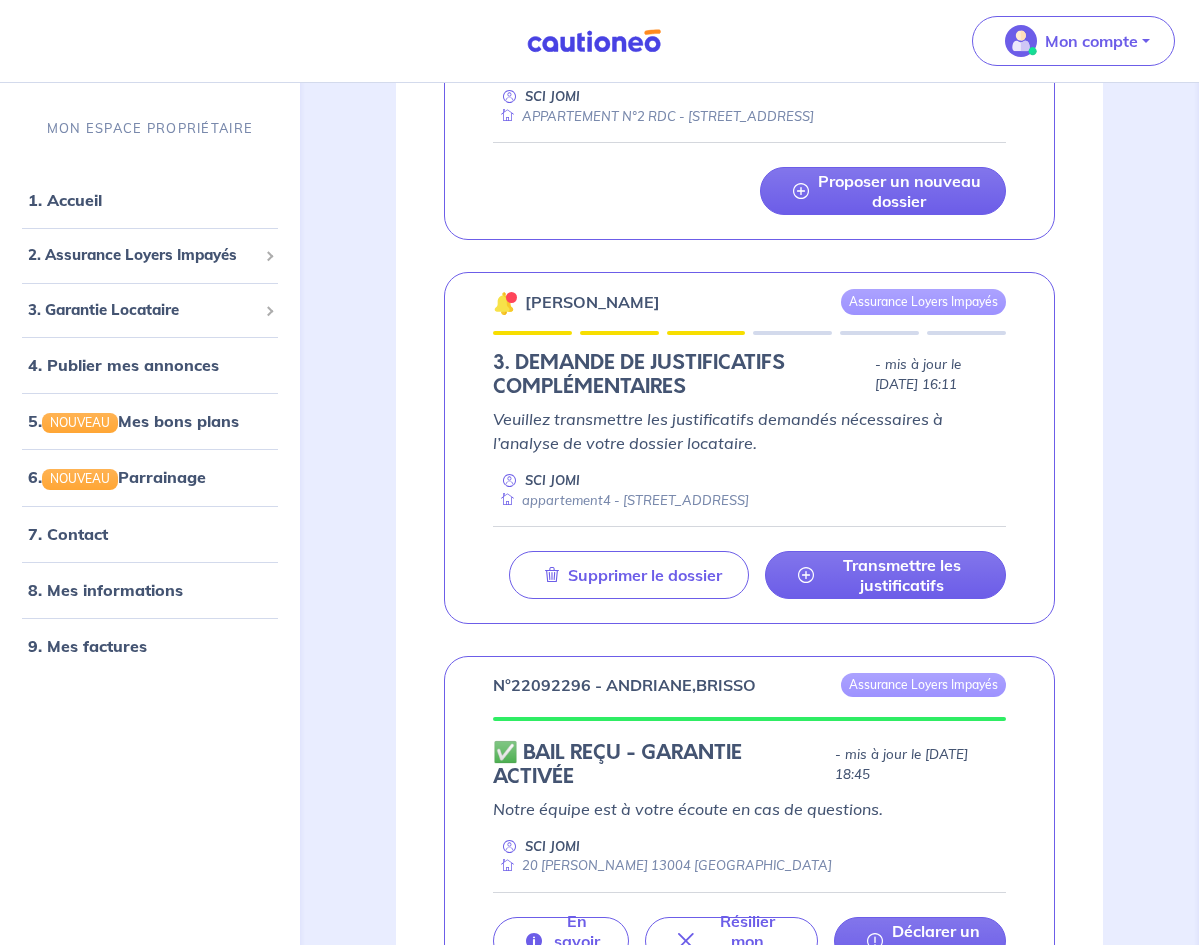 scroll, scrollTop: 2159, scrollLeft: 0, axis: vertical 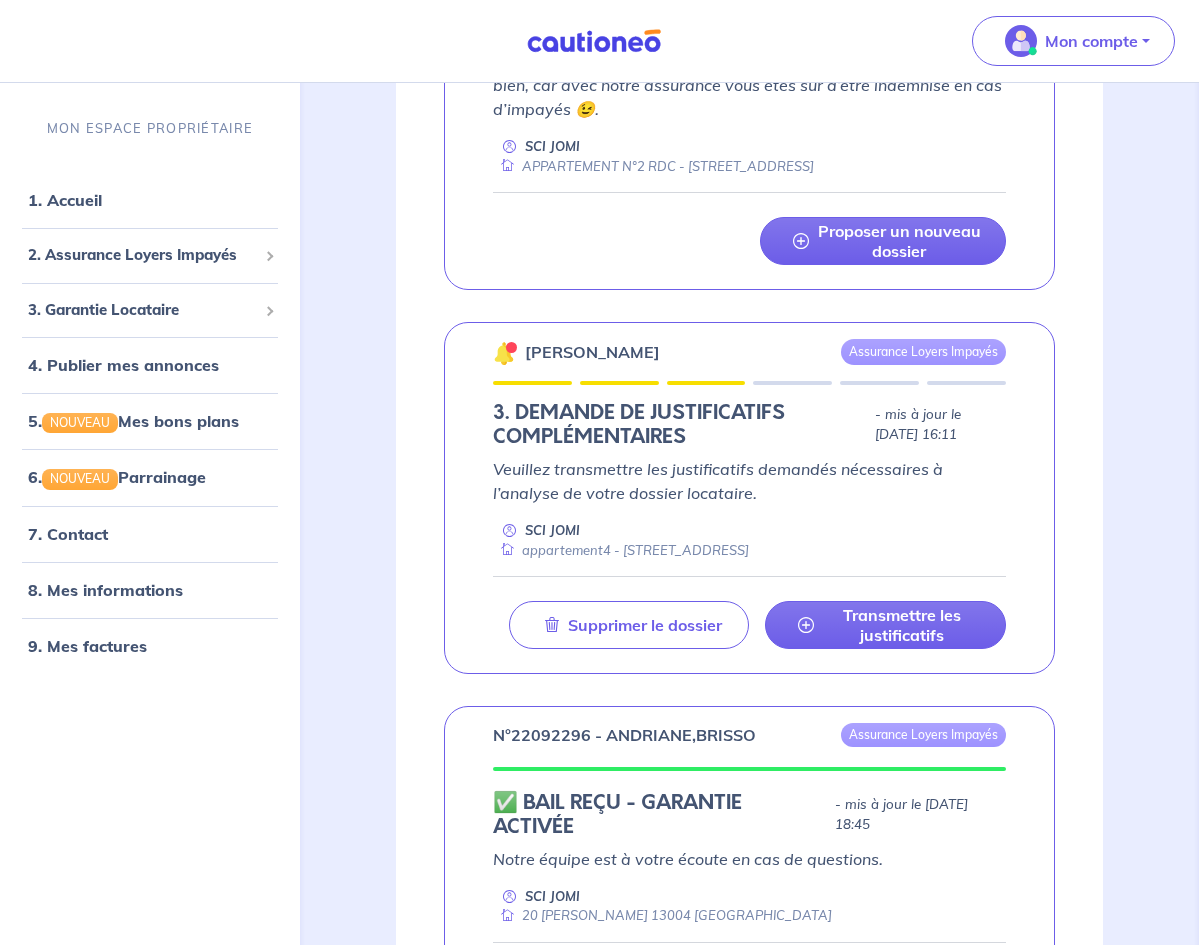 click on "JULIEN CICCOLI   Assurance Loyers Impayés 3. DEMANDE DE JUSTIFICATIFS COMPLÉMENTAIRES - mis à jour le 16 juillet 2025 à 16:11 Veuillez transmettre les justificatifs demandés nécessaires à l’analyse de votre dossier locataire. SCI JOMI appartement4 - 71 Rue Roquebrune 13004 Marseille Supprimer le dossier Transmettre les justificatifs" at bounding box center (749, 498) 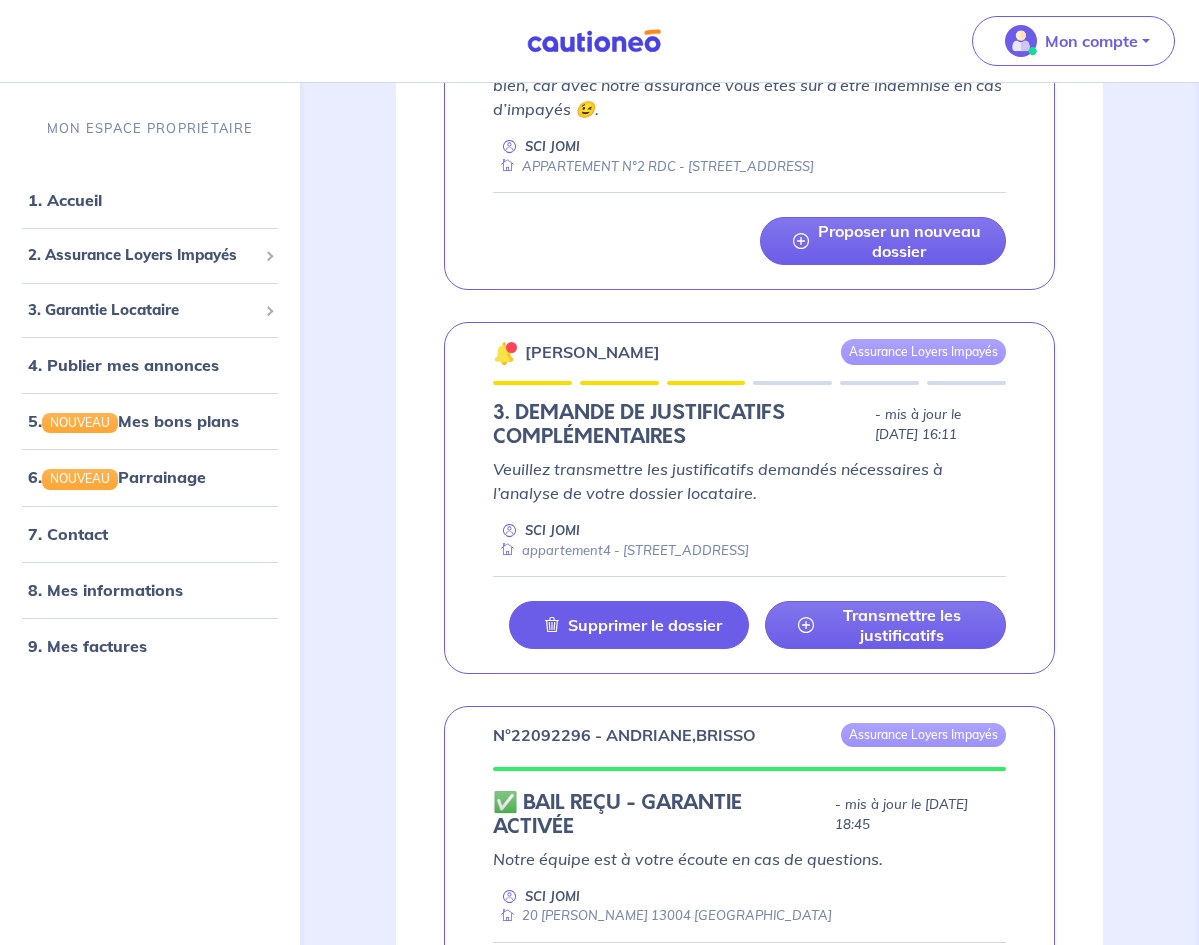 click on "Supprimer le dossier" at bounding box center [629, 625] 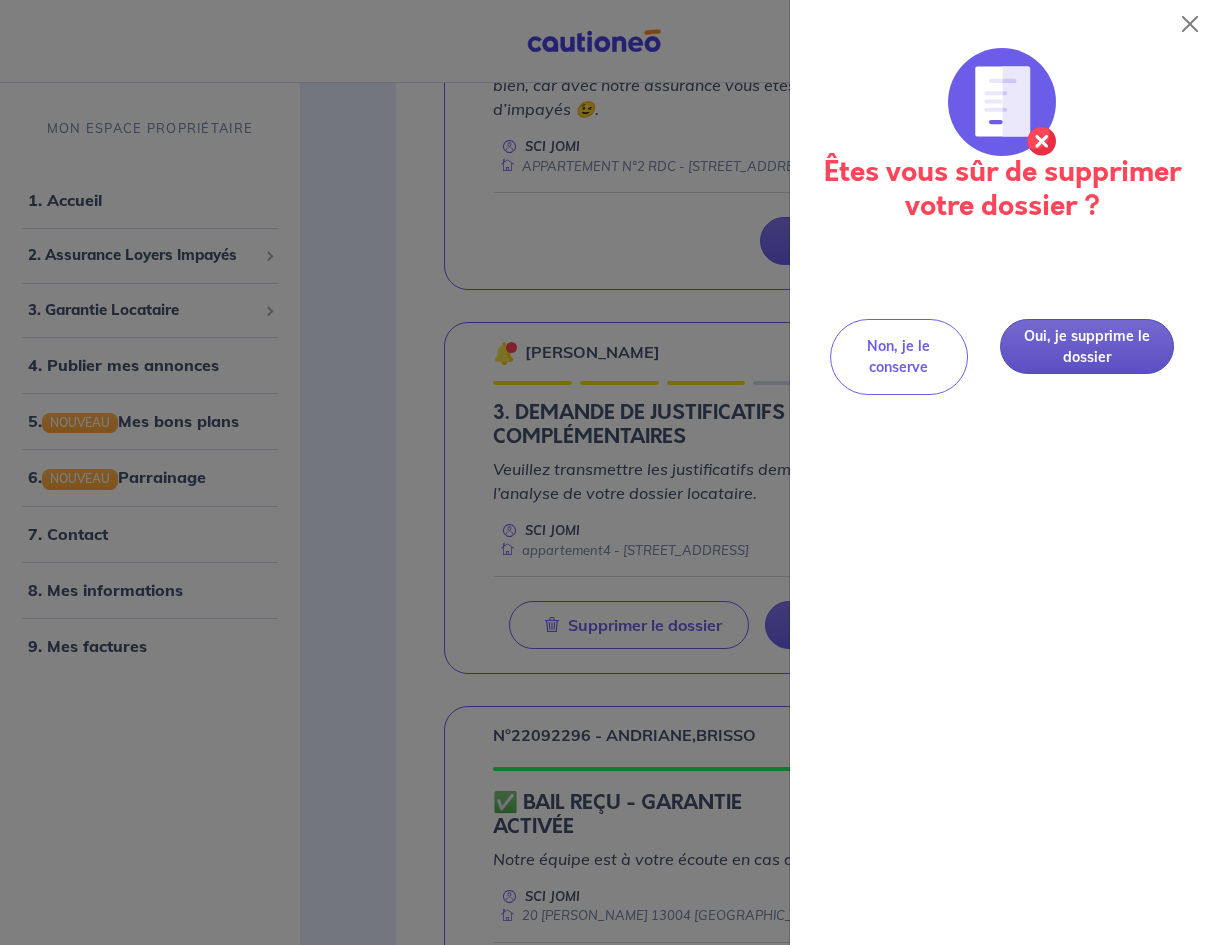 click on "Oui, je supprime le dossier" at bounding box center [1087, 346] 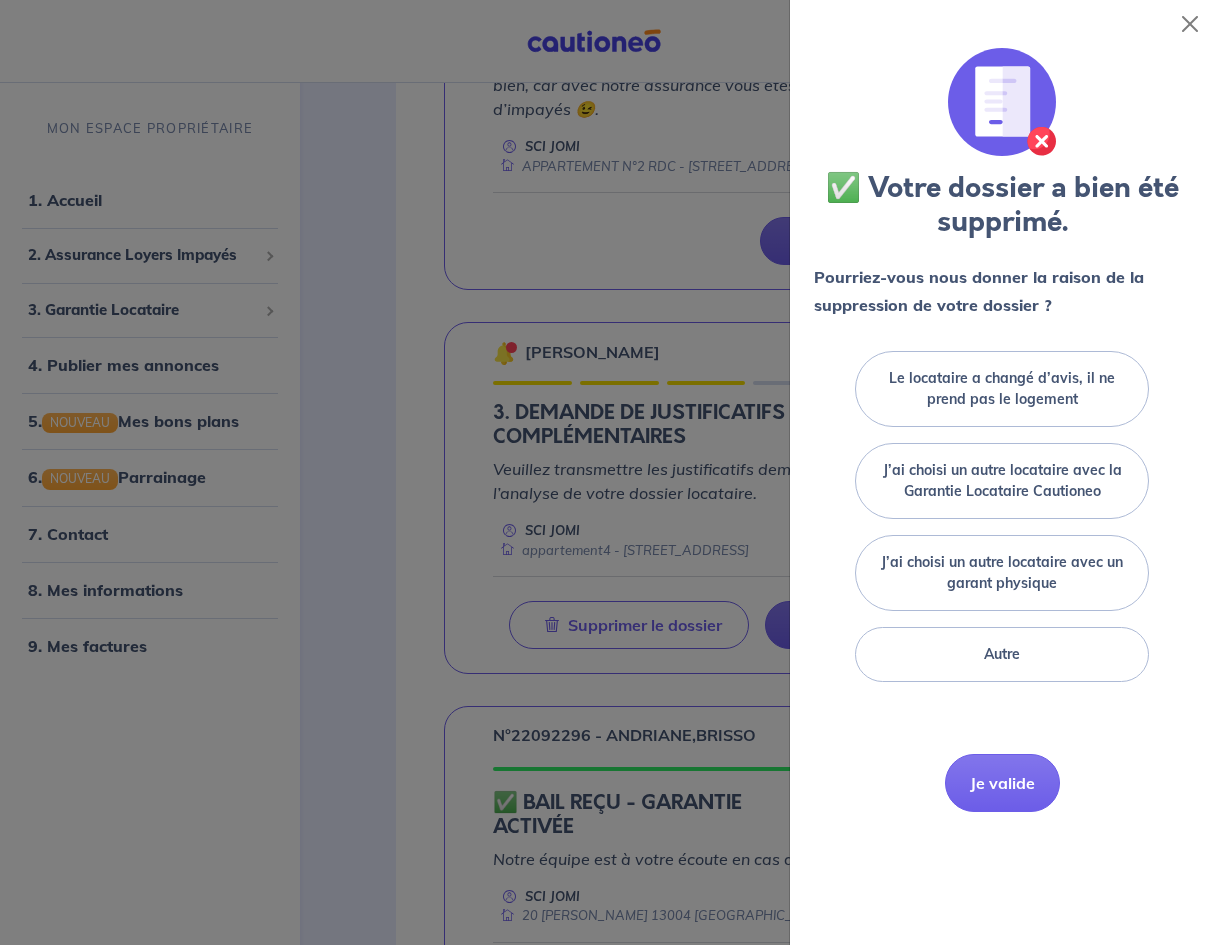 click on "Autre" at bounding box center [1002, 654] 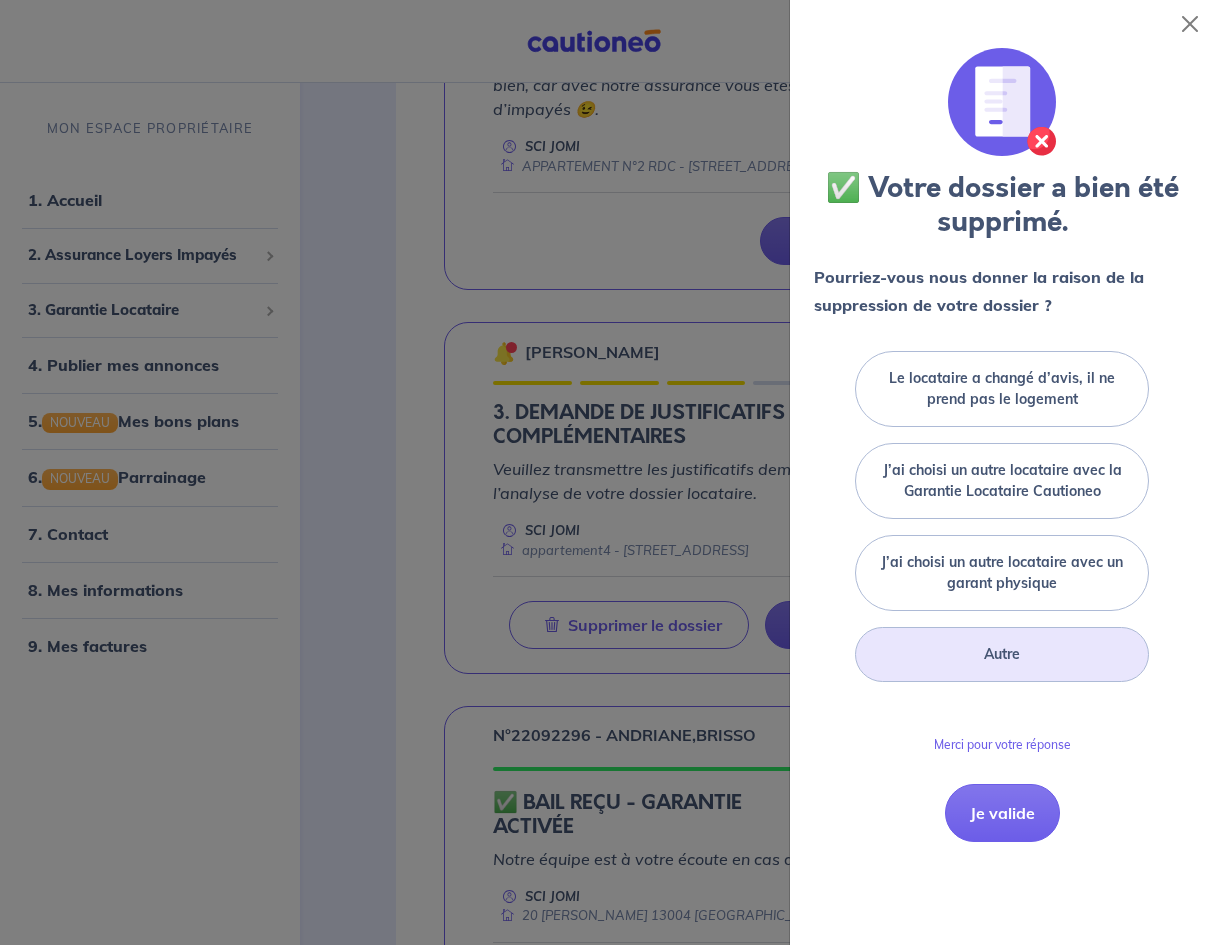 click on "Autre" at bounding box center [1002, 654] 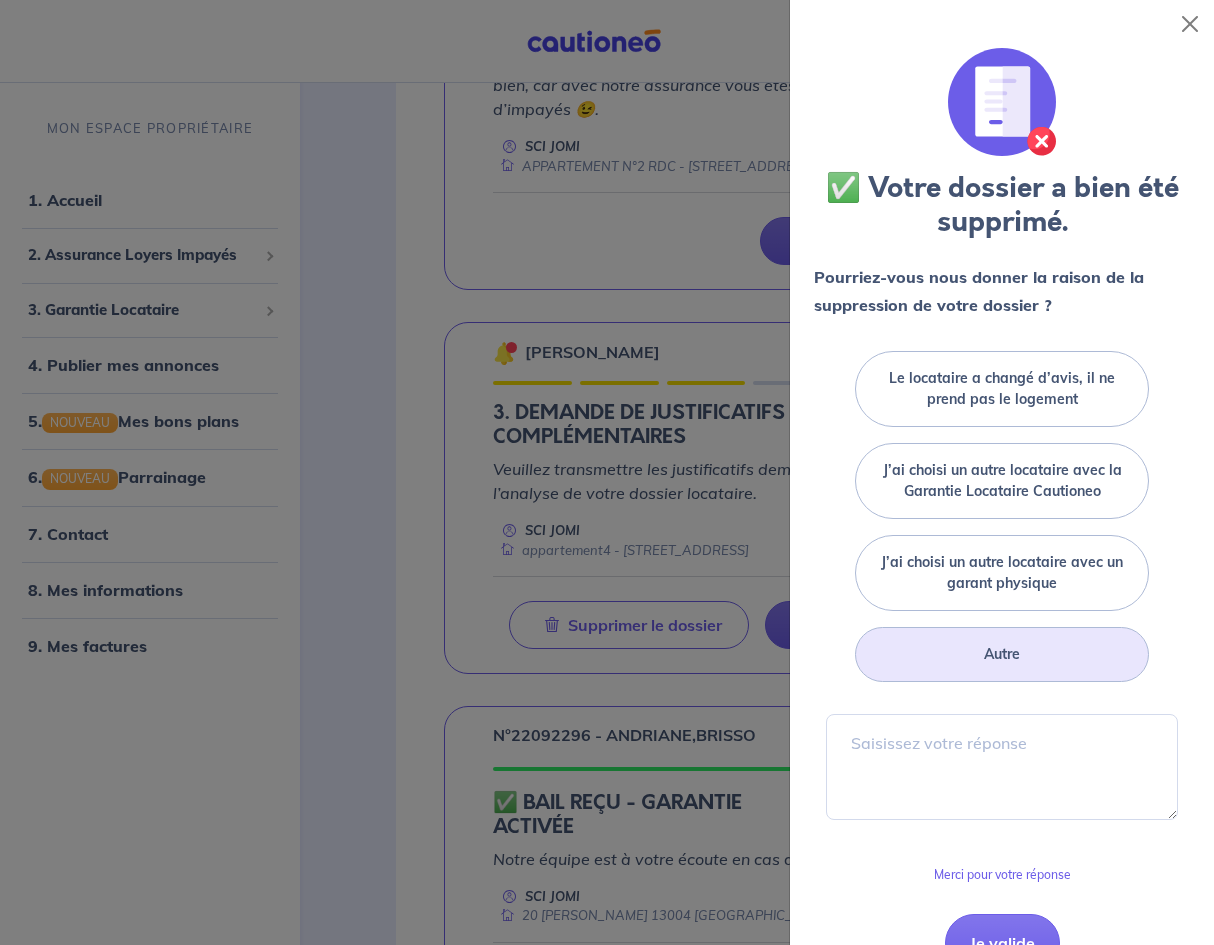 click on "Autre" at bounding box center [1002, 654] 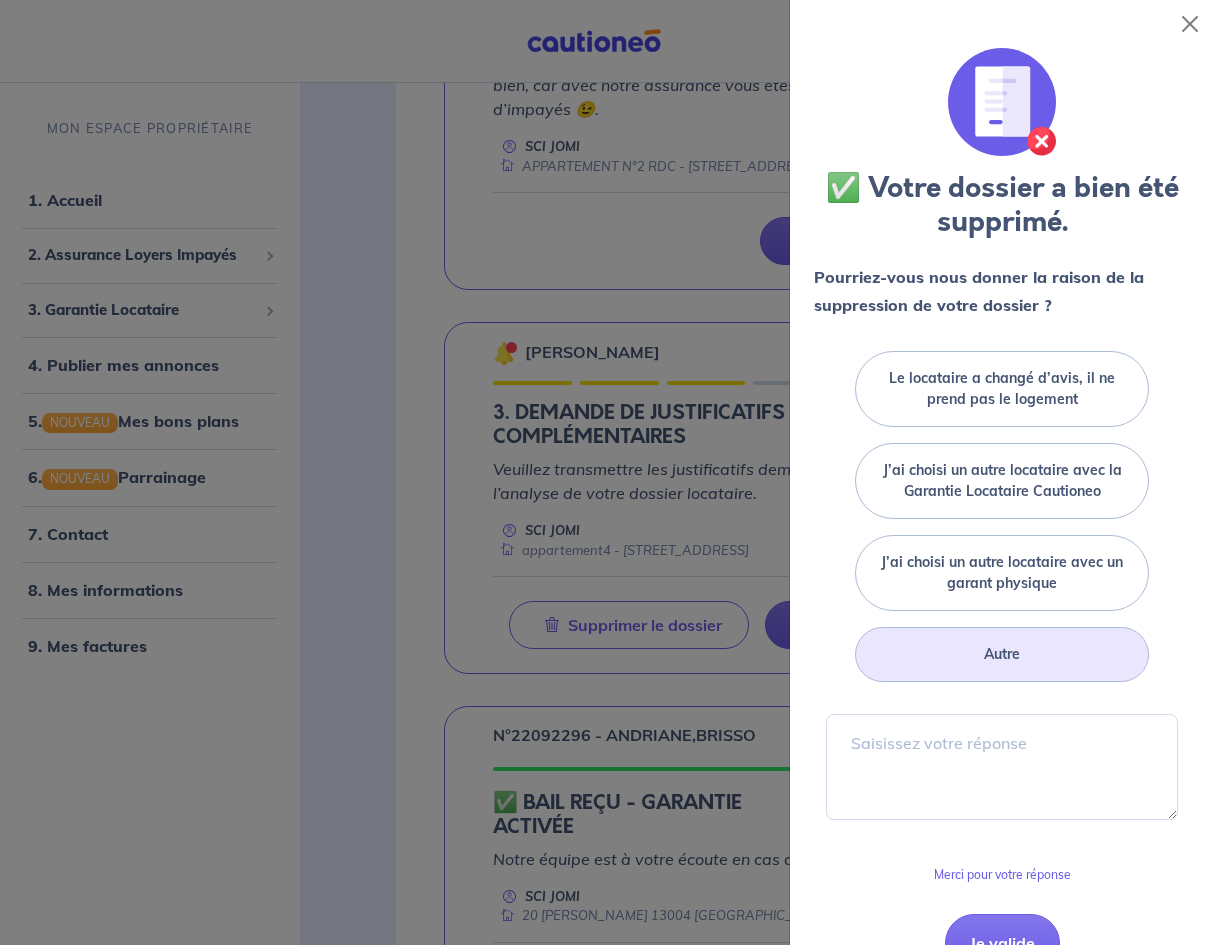 click on "Autre" at bounding box center [0, 0] 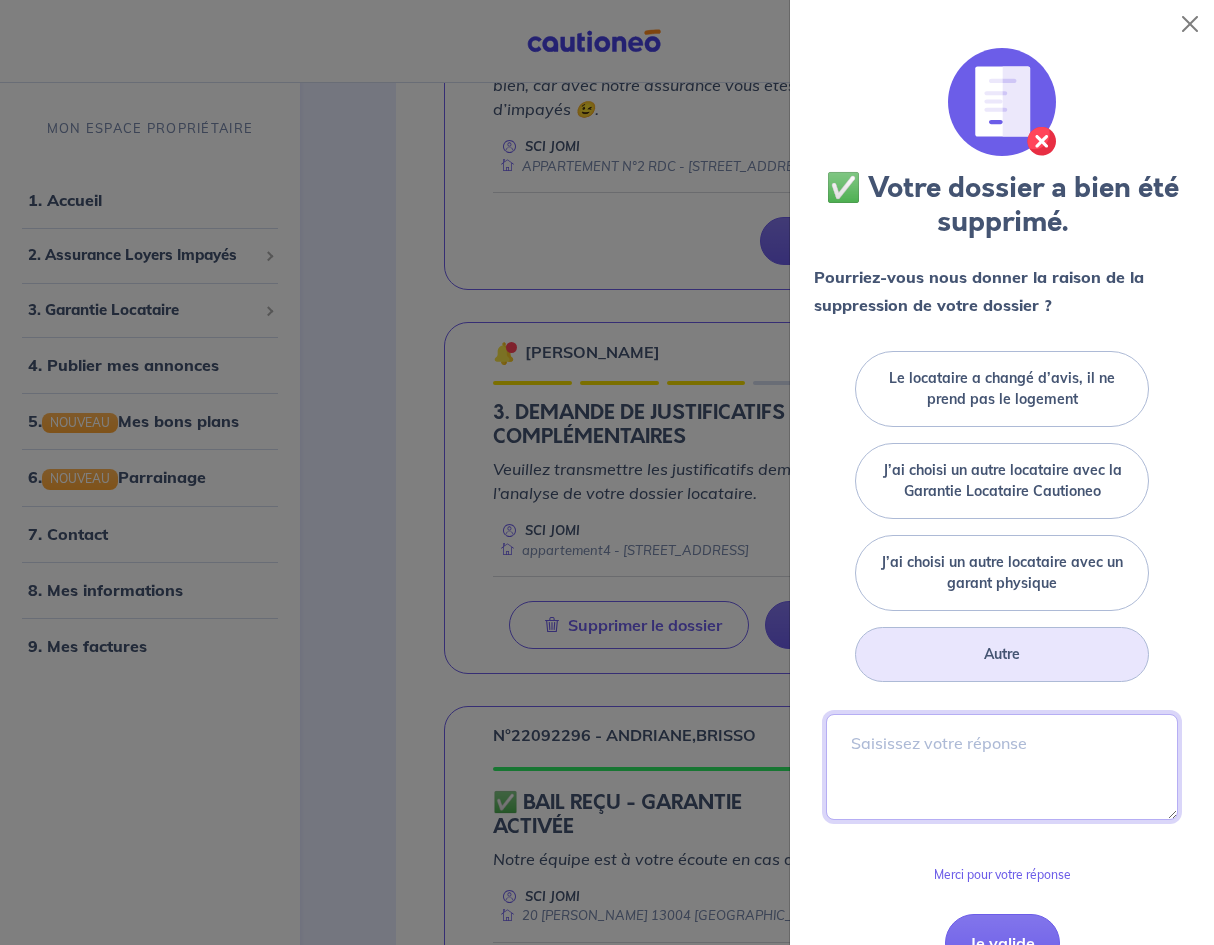 click at bounding box center [1002, 767] 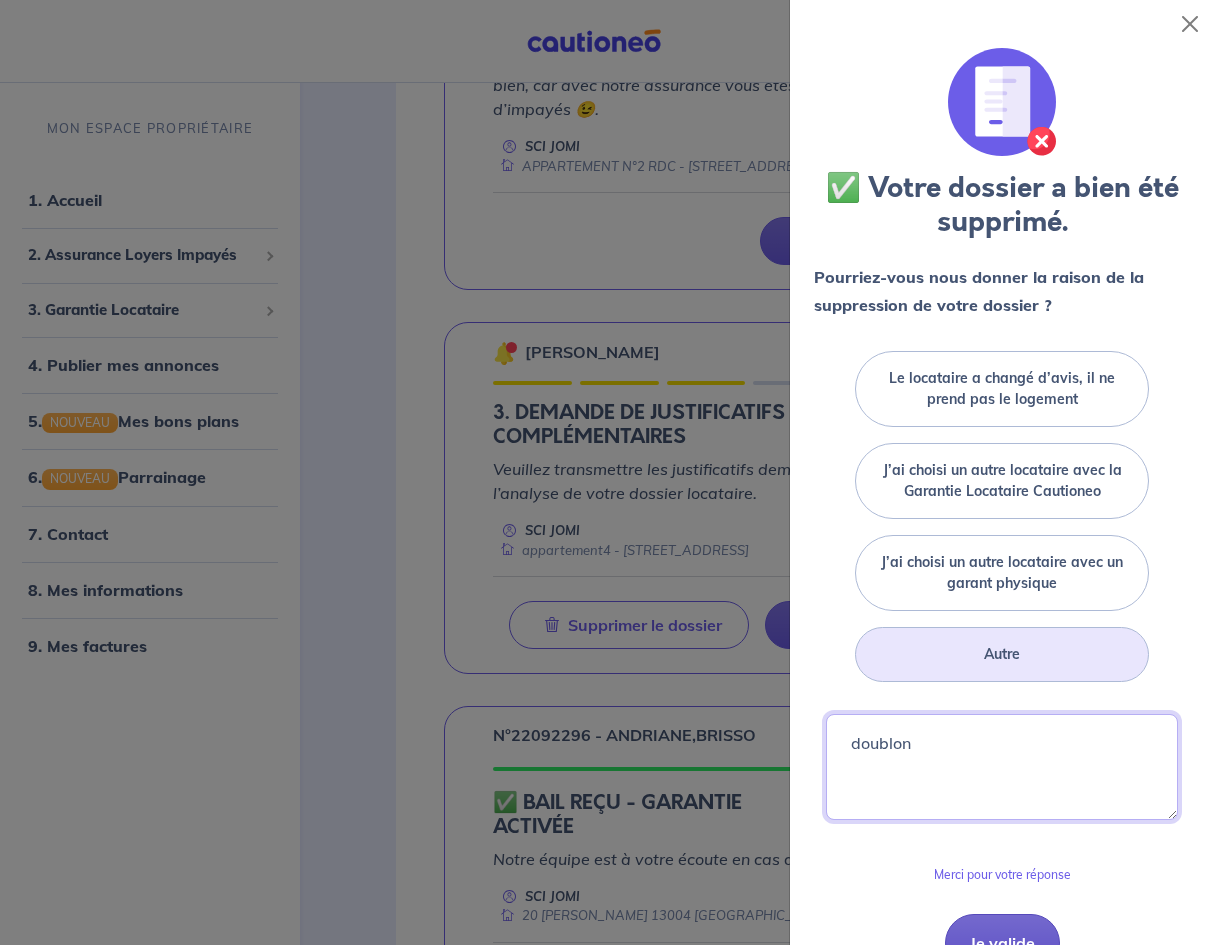 type on "doublon" 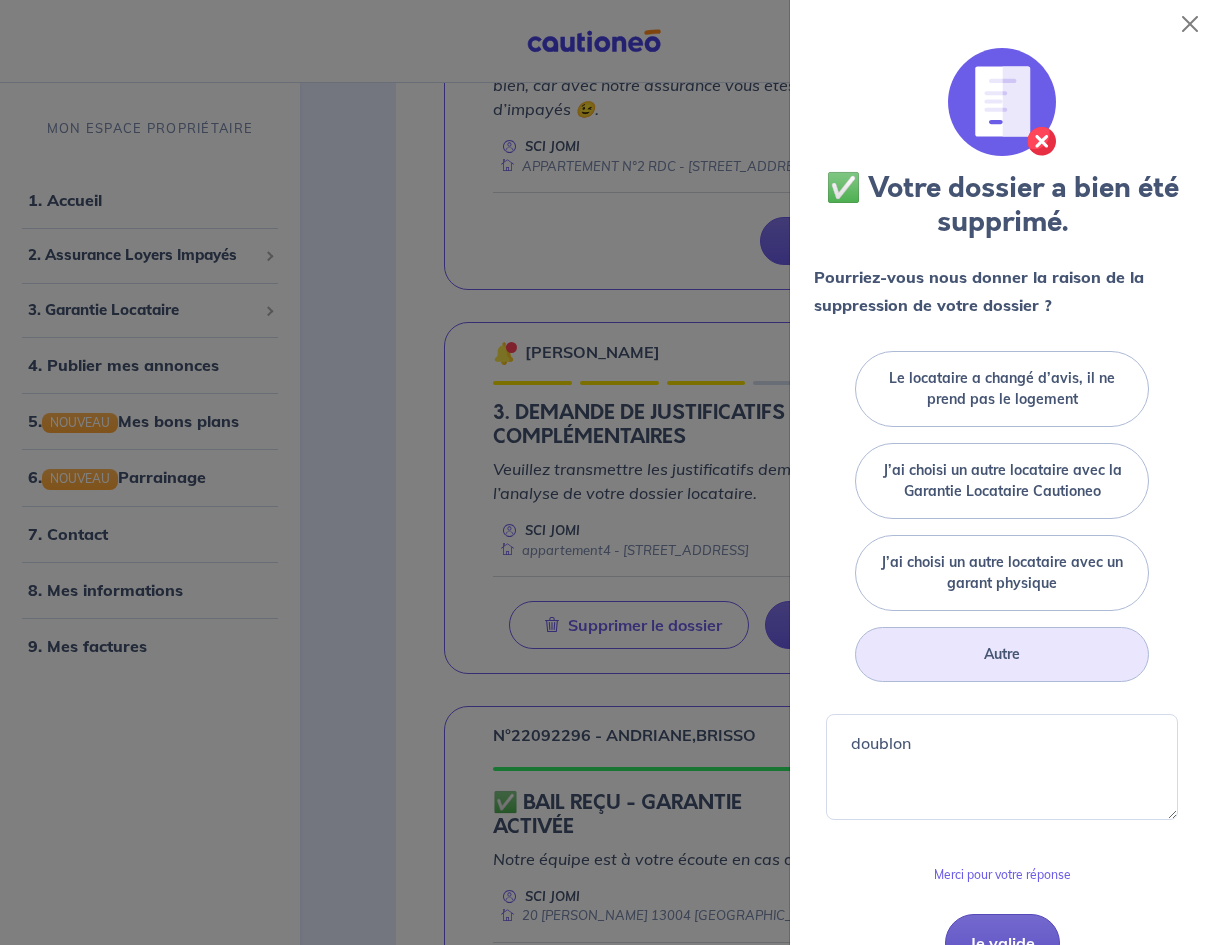 click on "Je valide" at bounding box center (1002, 943) 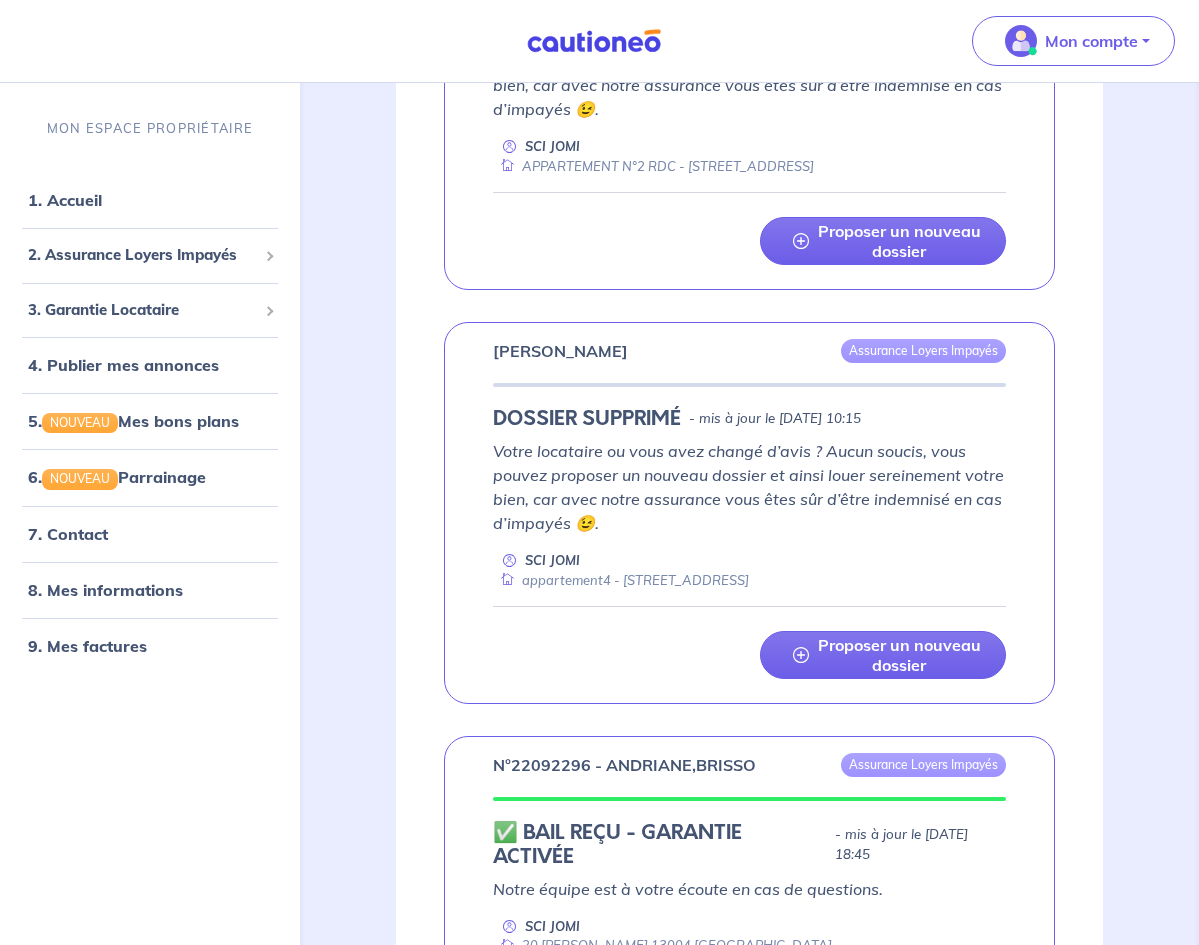 drag, startPoint x: 1194, startPoint y: 482, endPoint x: 1206, endPoint y: 482, distance: 12 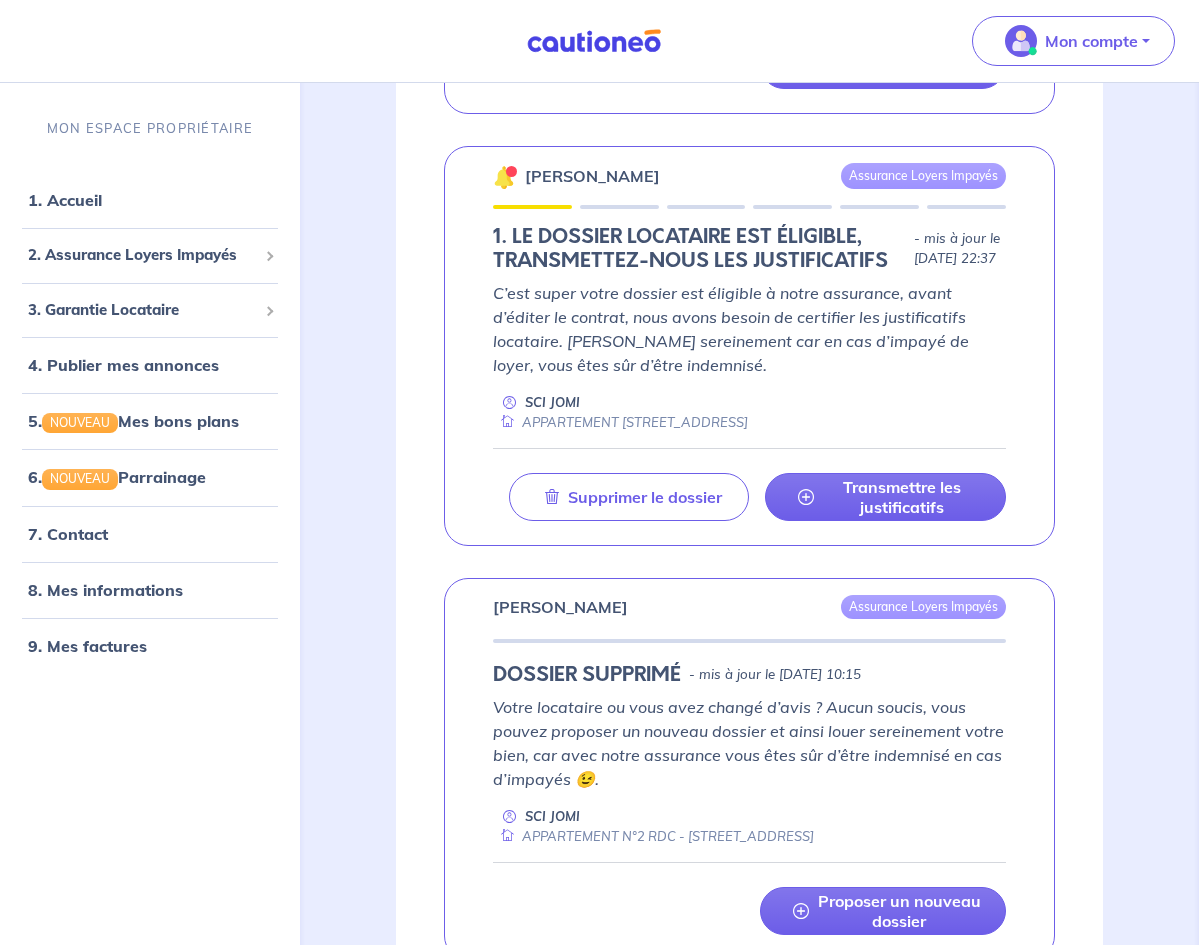 scroll, scrollTop: 1283, scrollLeft: 0, axis: vertical 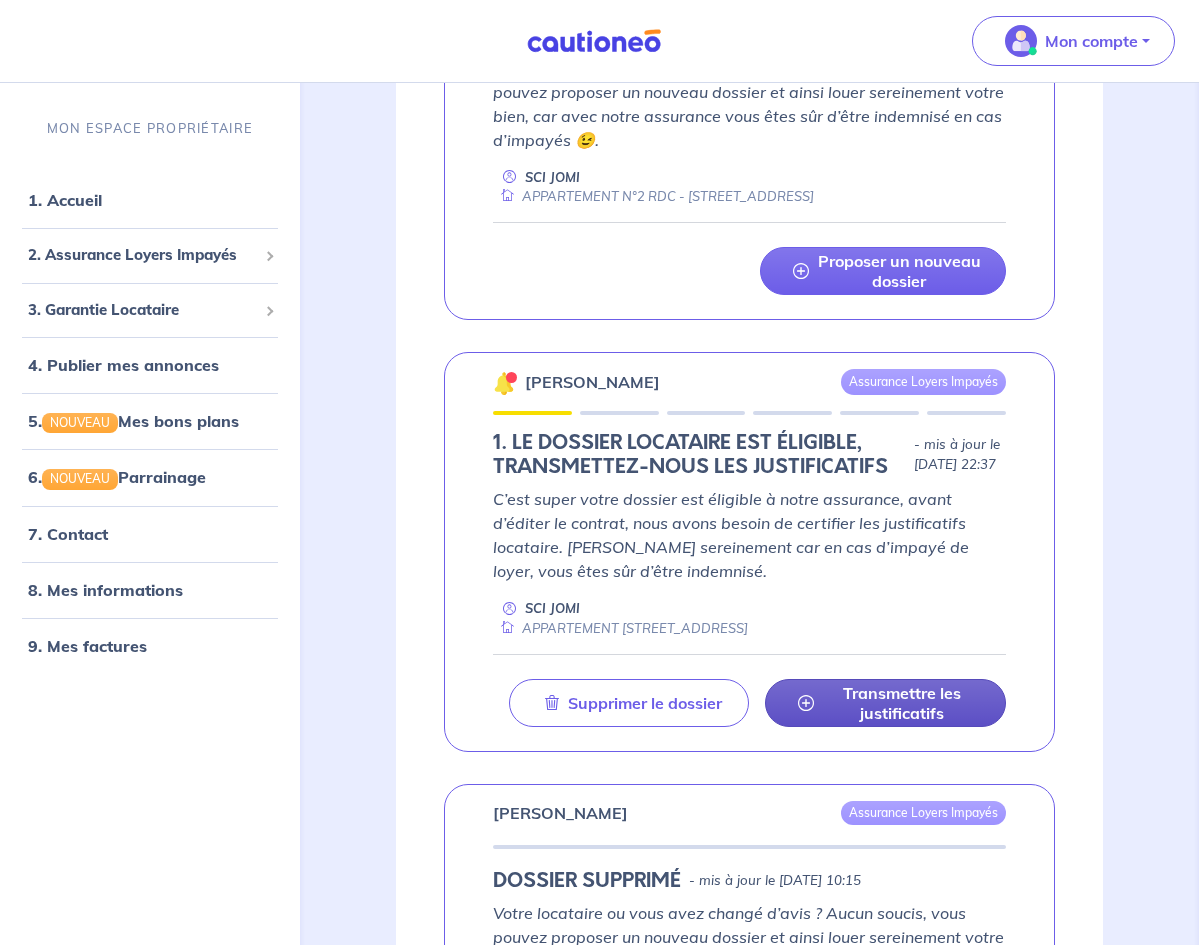 click on "Transmettre les justificatifs" at bounding box center [901, 703] 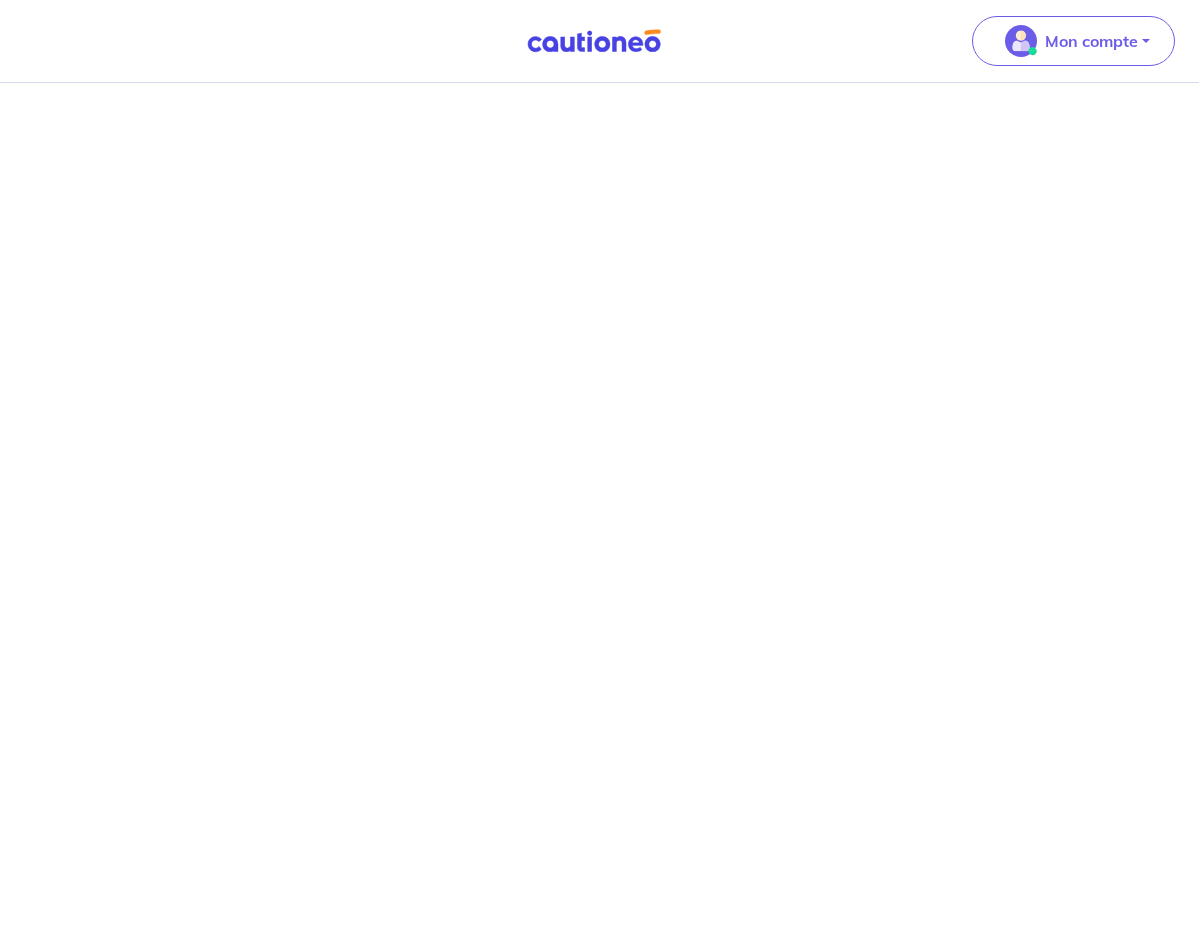 scroll, scrollTop: 0, scrollLeft: 0, axis: both 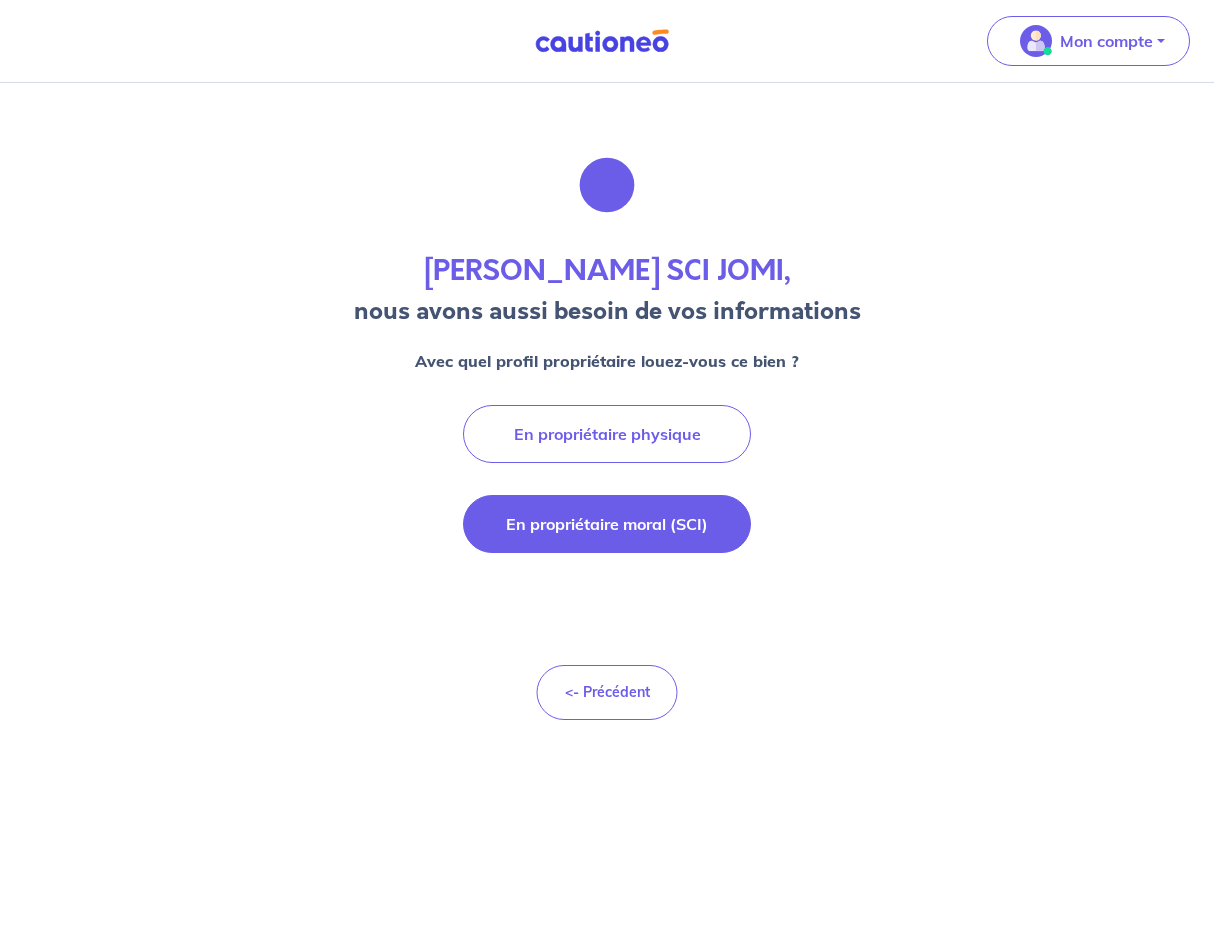 click on "En propriétaire moral (SCI)" at bounding box center (607, 524) 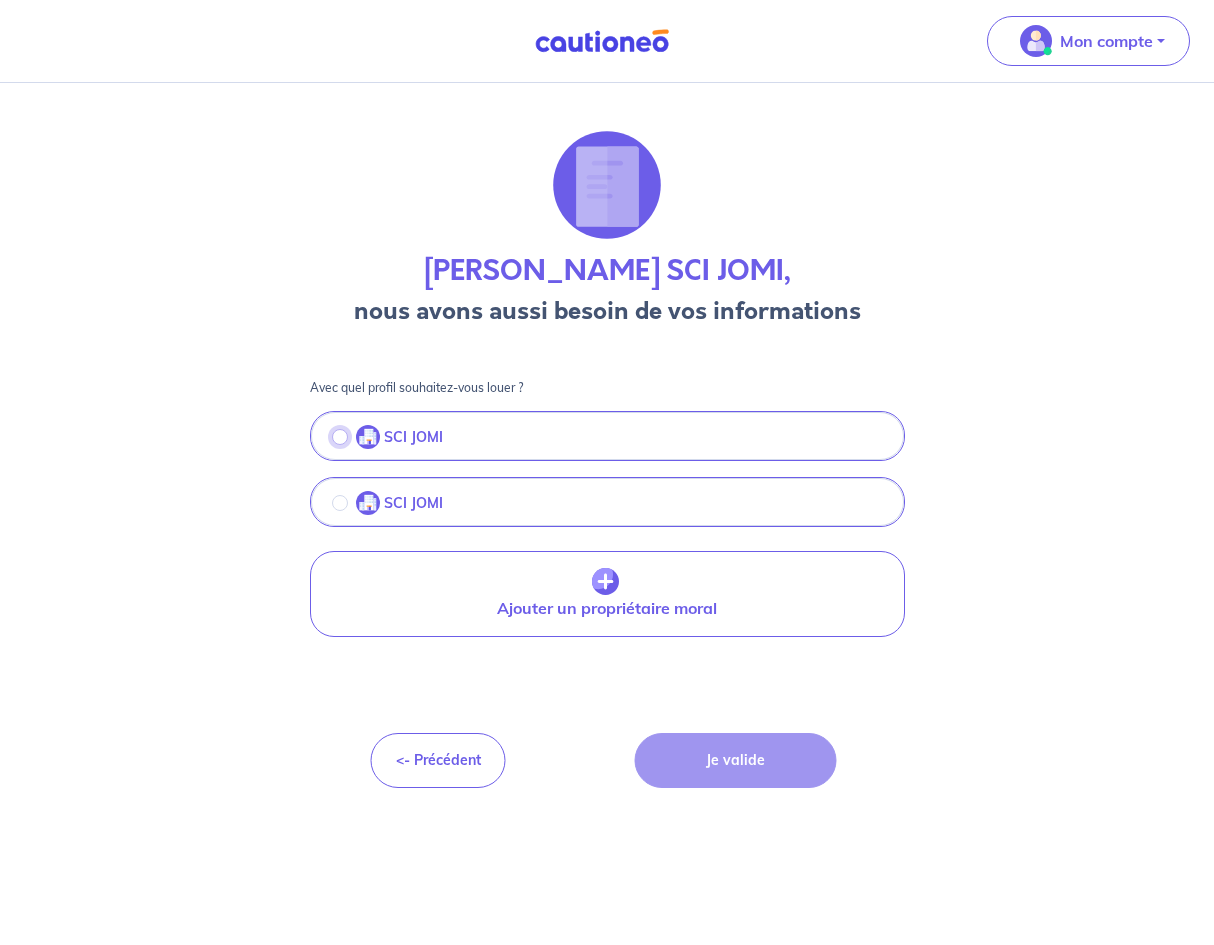 click at bounding box center (340, 437) 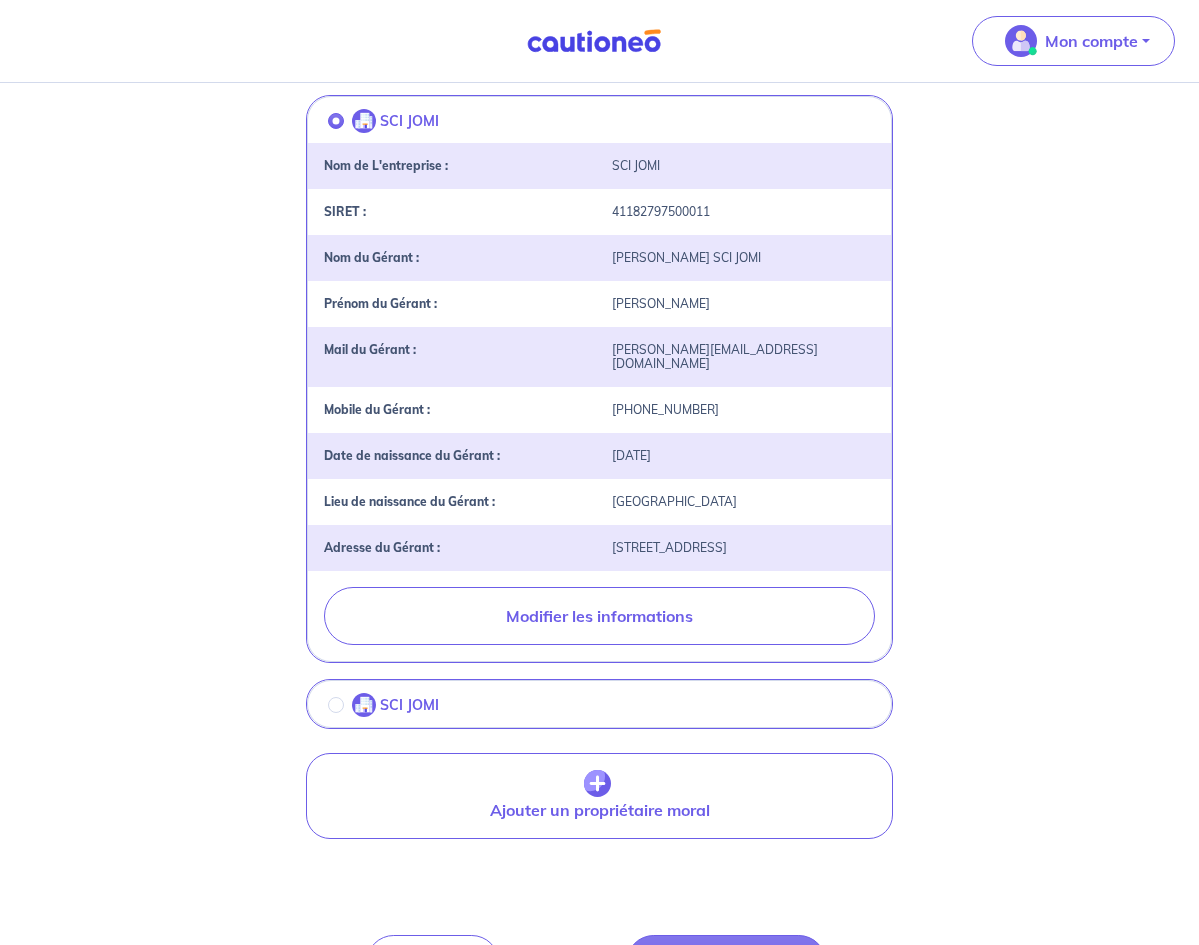 scroll, scrollTop: 372, scrollLeft: 0, axis: vertical 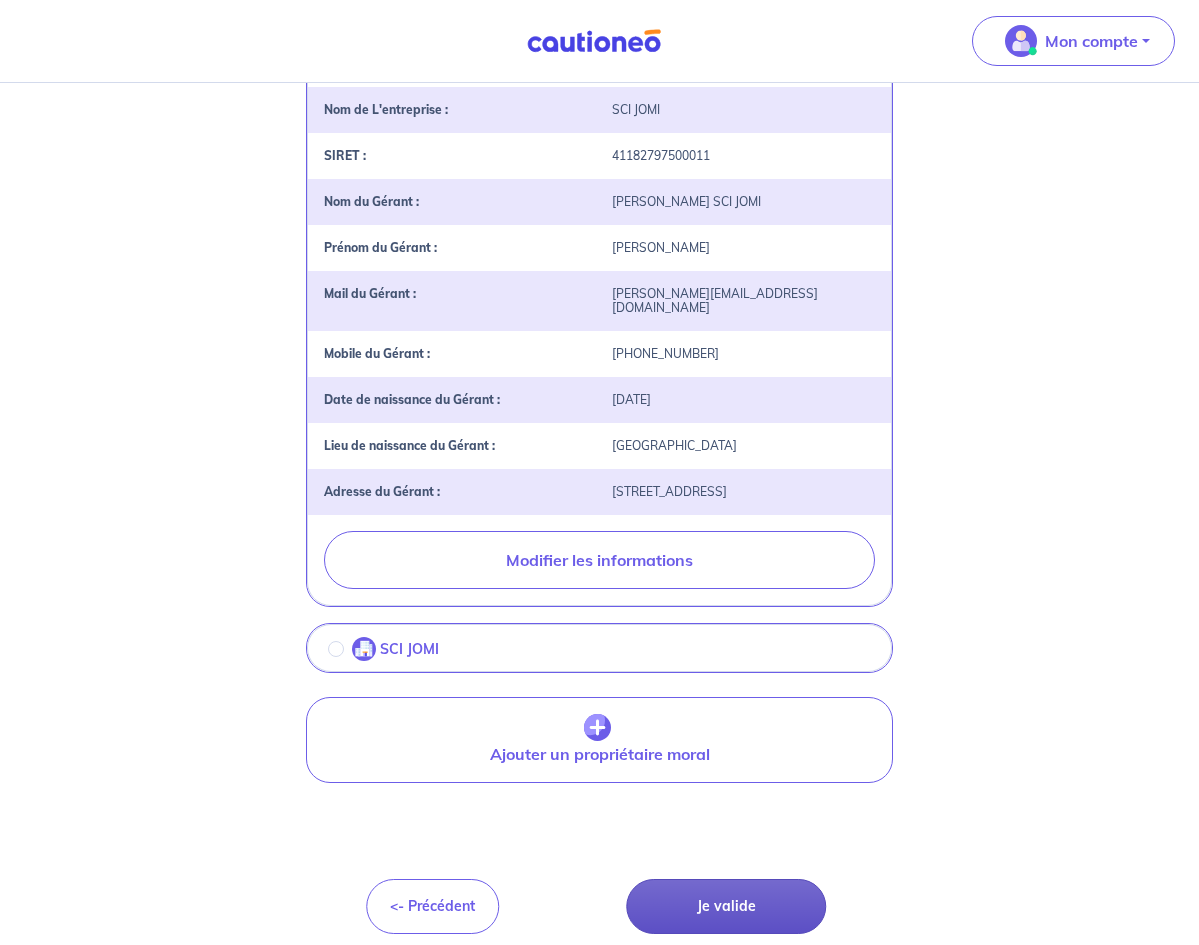 click on "Je valide" at bounding box center [727, 906] 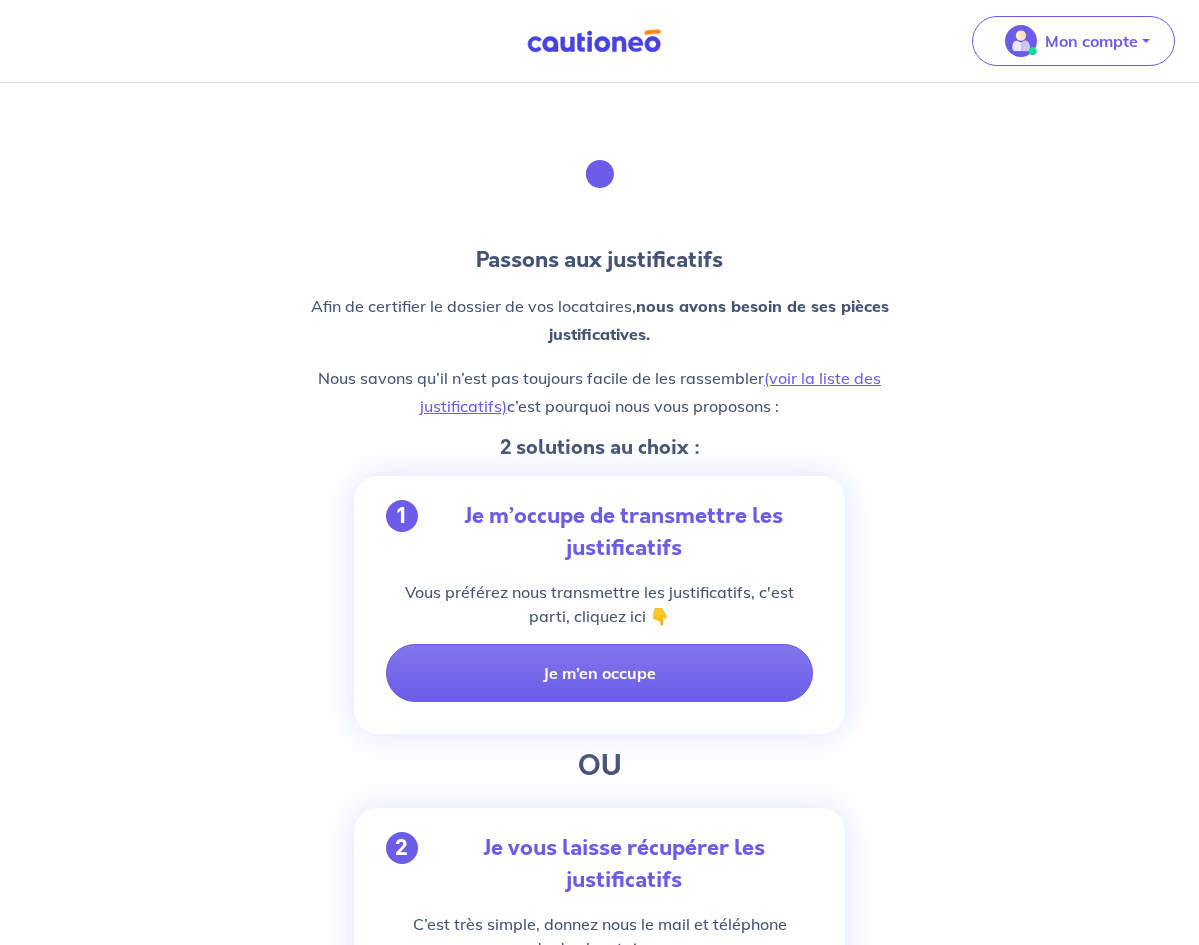 scroll, scrollTop: 0, scrollLeft: 0, axis: both 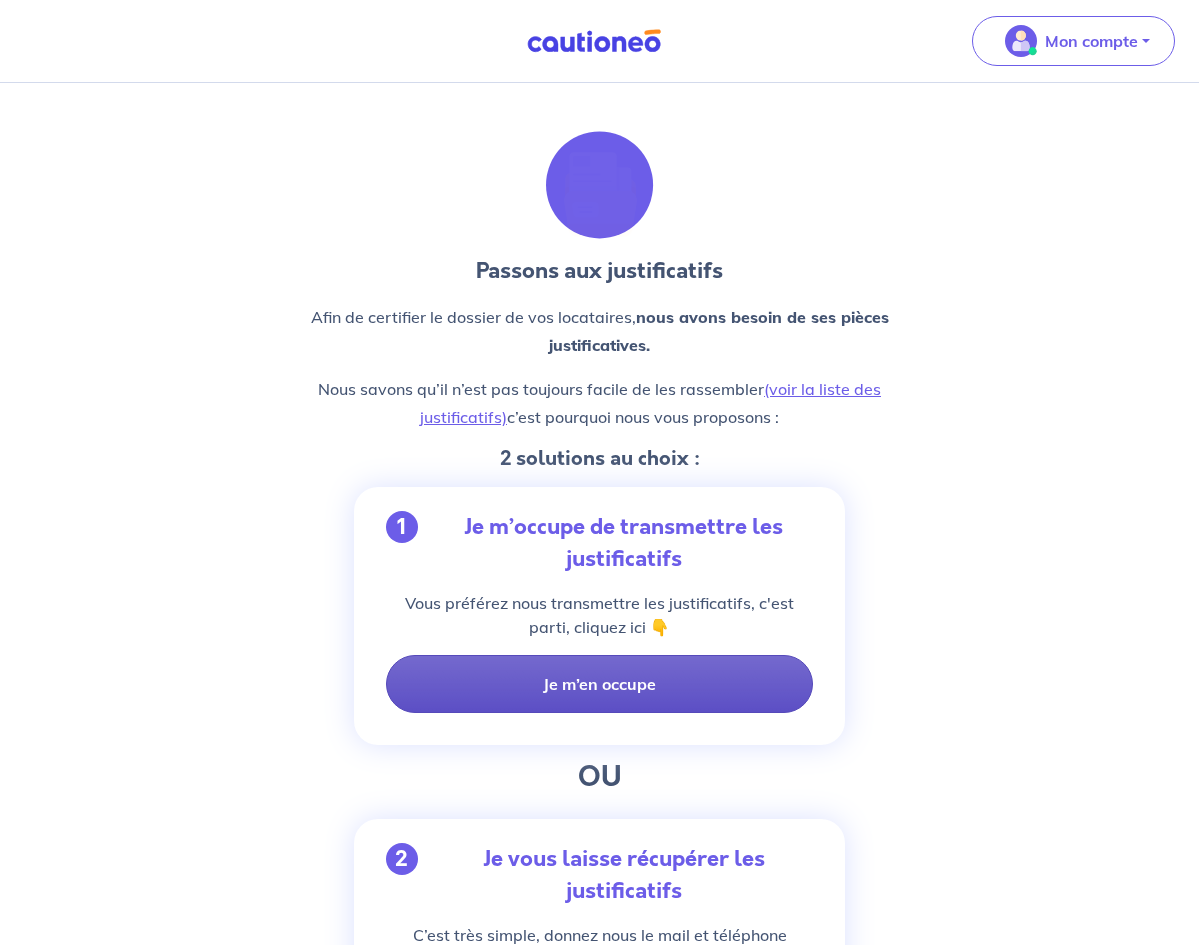 click on "Je m’en occupe" at bounding box center (600, 684) 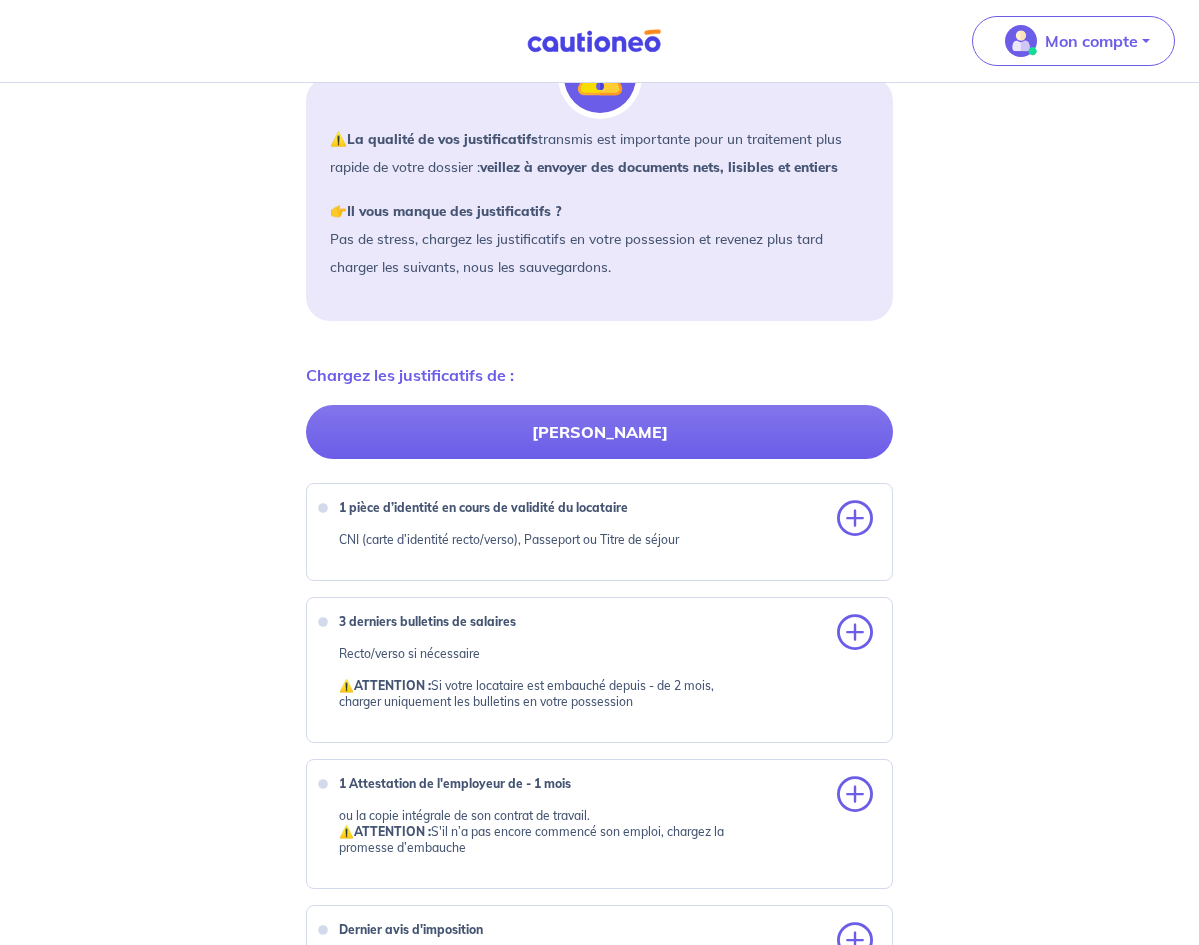 scroll, scrollTop: 76, scrollLeft: 0, axis: vertical 